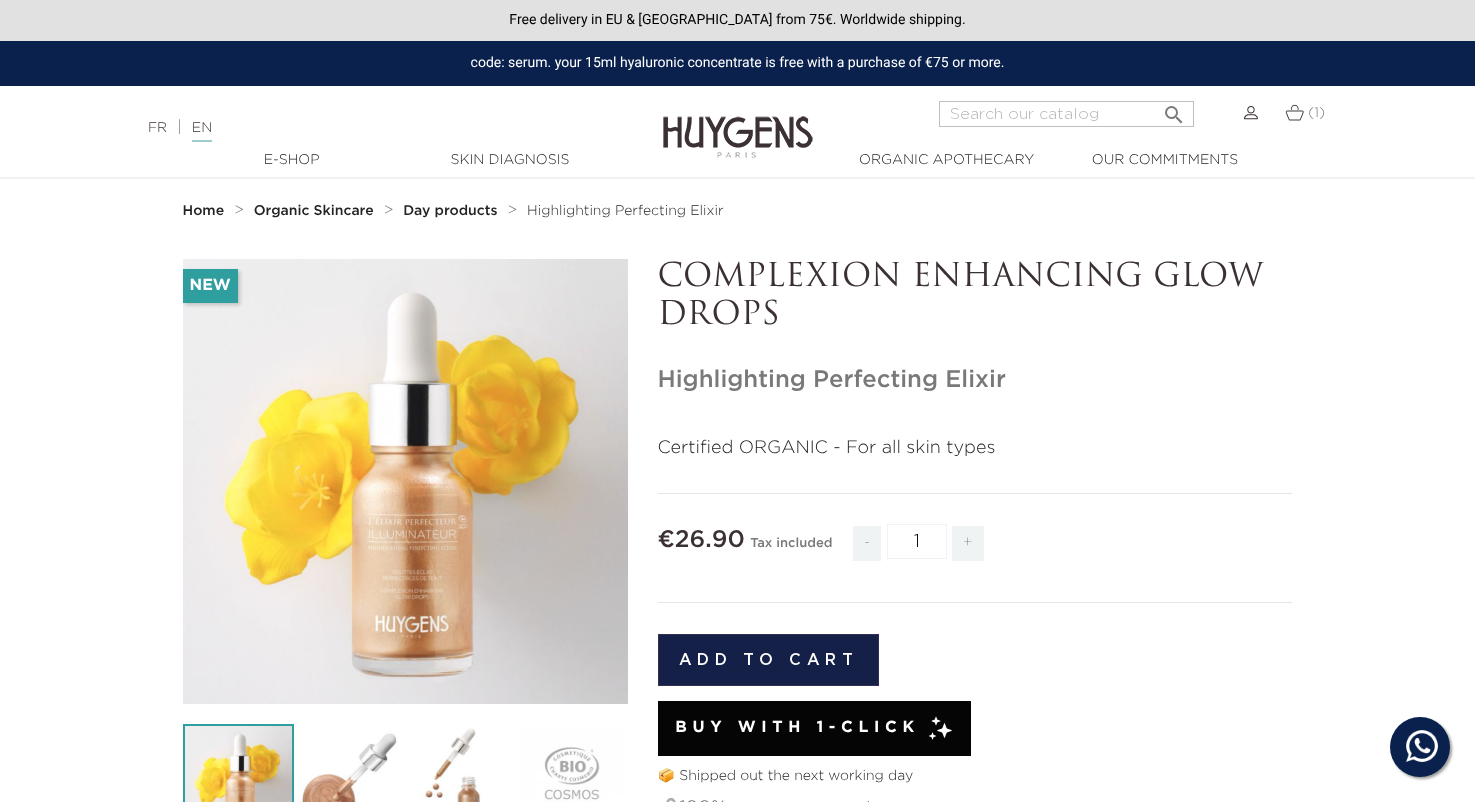 scroll, scrollTop: 0, scrollLeft: 0, axis: both 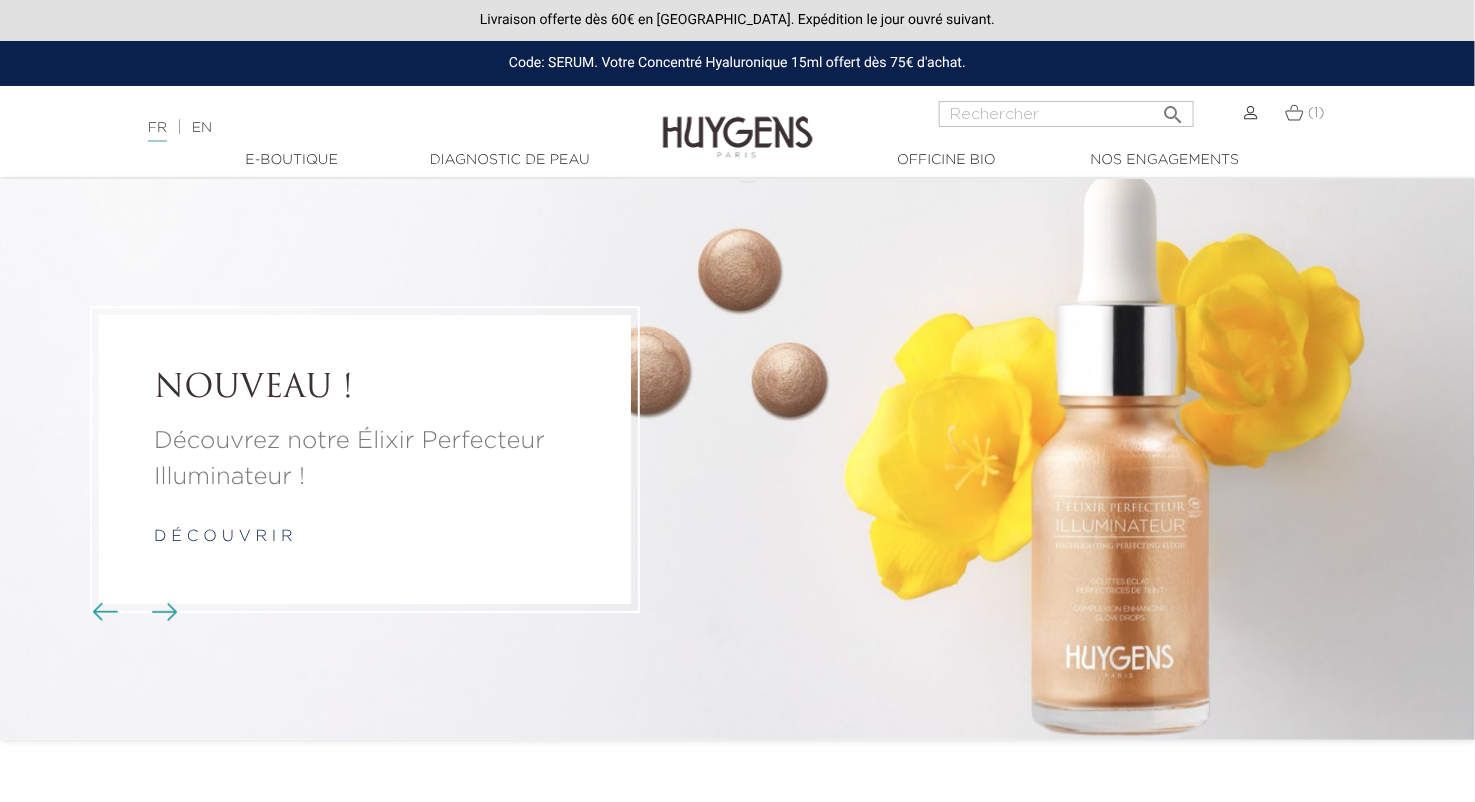 click on "d é c o u v r i r" at bounding box center [223, 537] 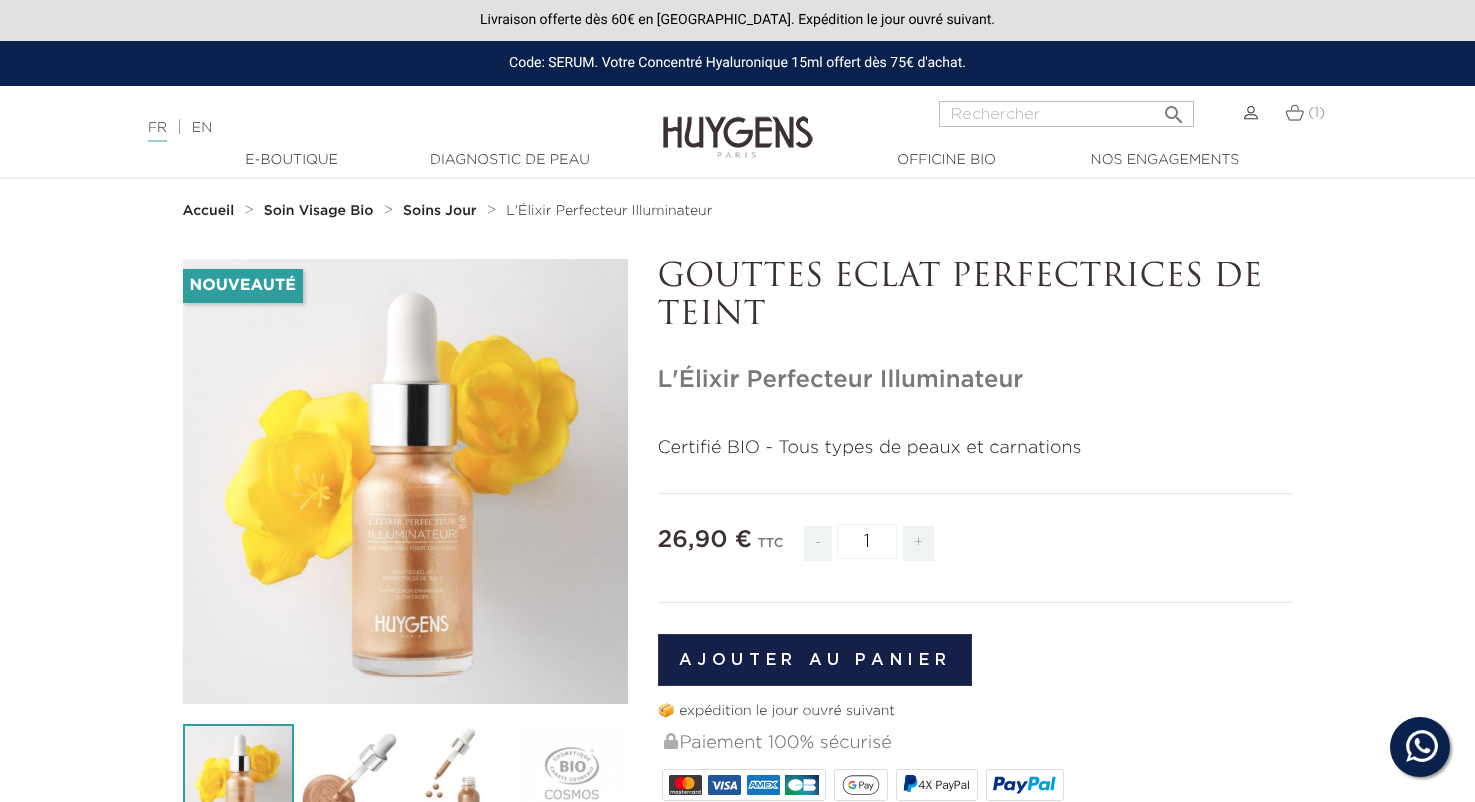 scroll, scrollTop: 0, scrollLeft: 0, axis: both 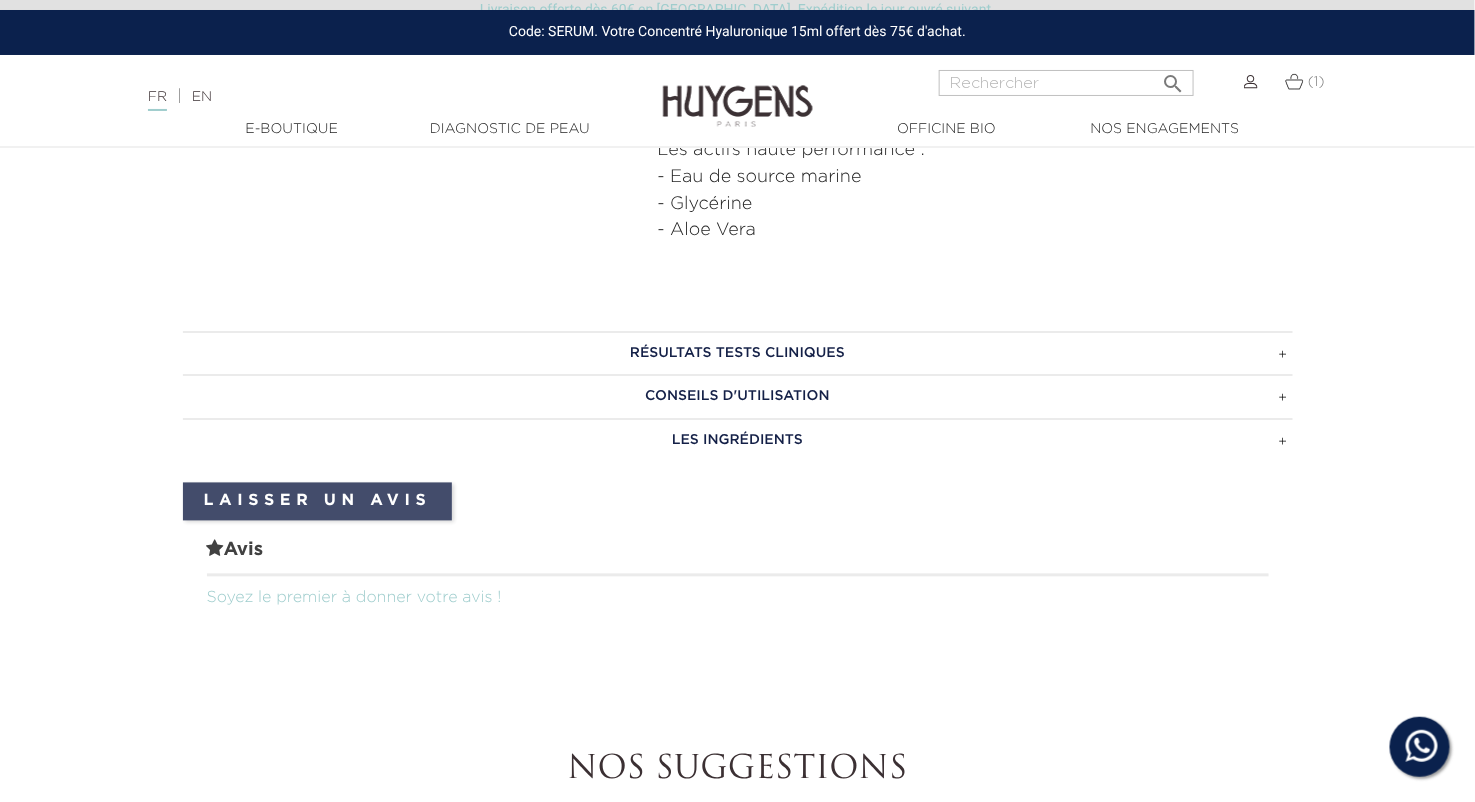 click on "Laisser un avis" at bounding box center (318, 502) 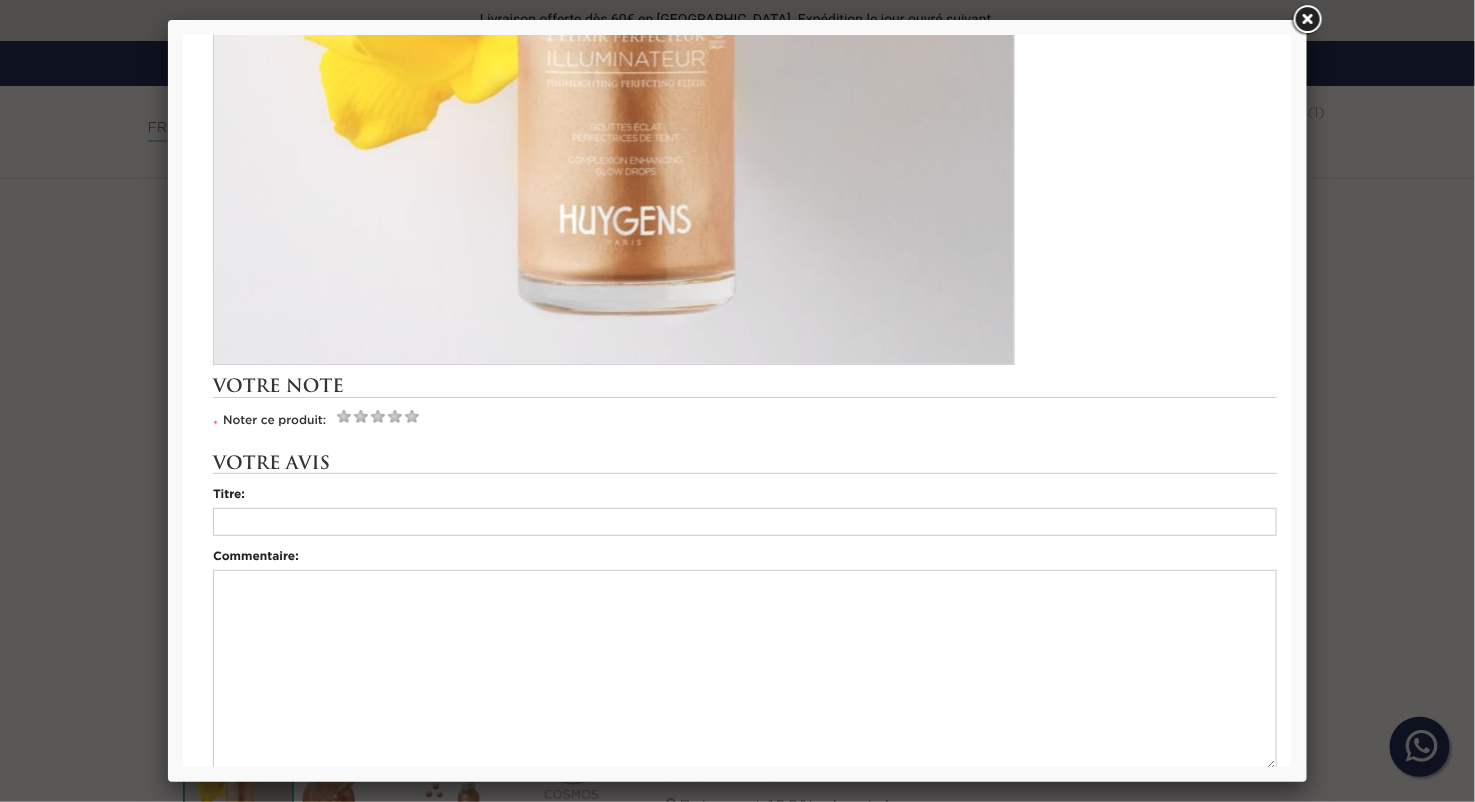 scroll, scrollTop: 643, scrollLeft: 0, axis: vertical 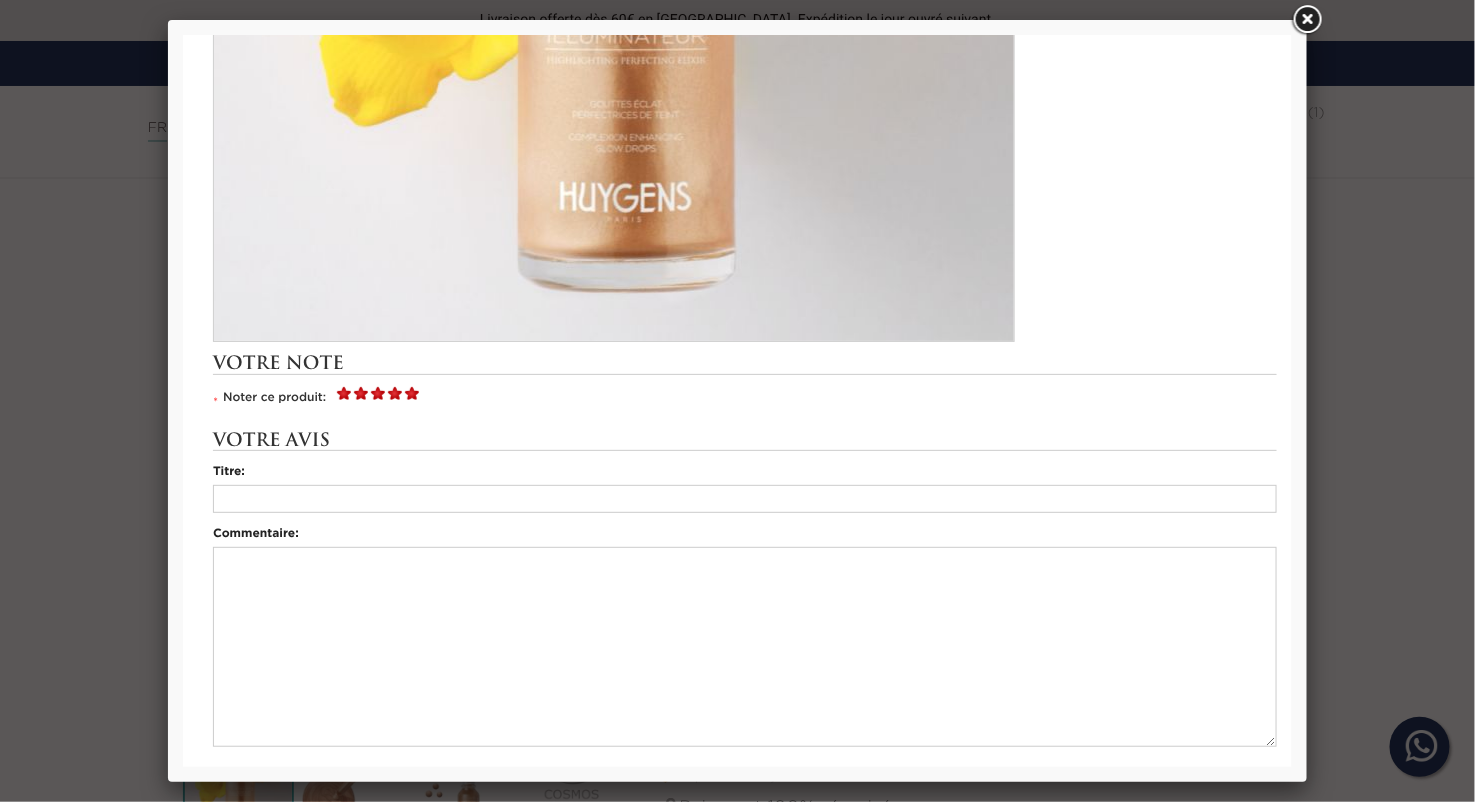 click on "5" at bounding box center [412, 392] 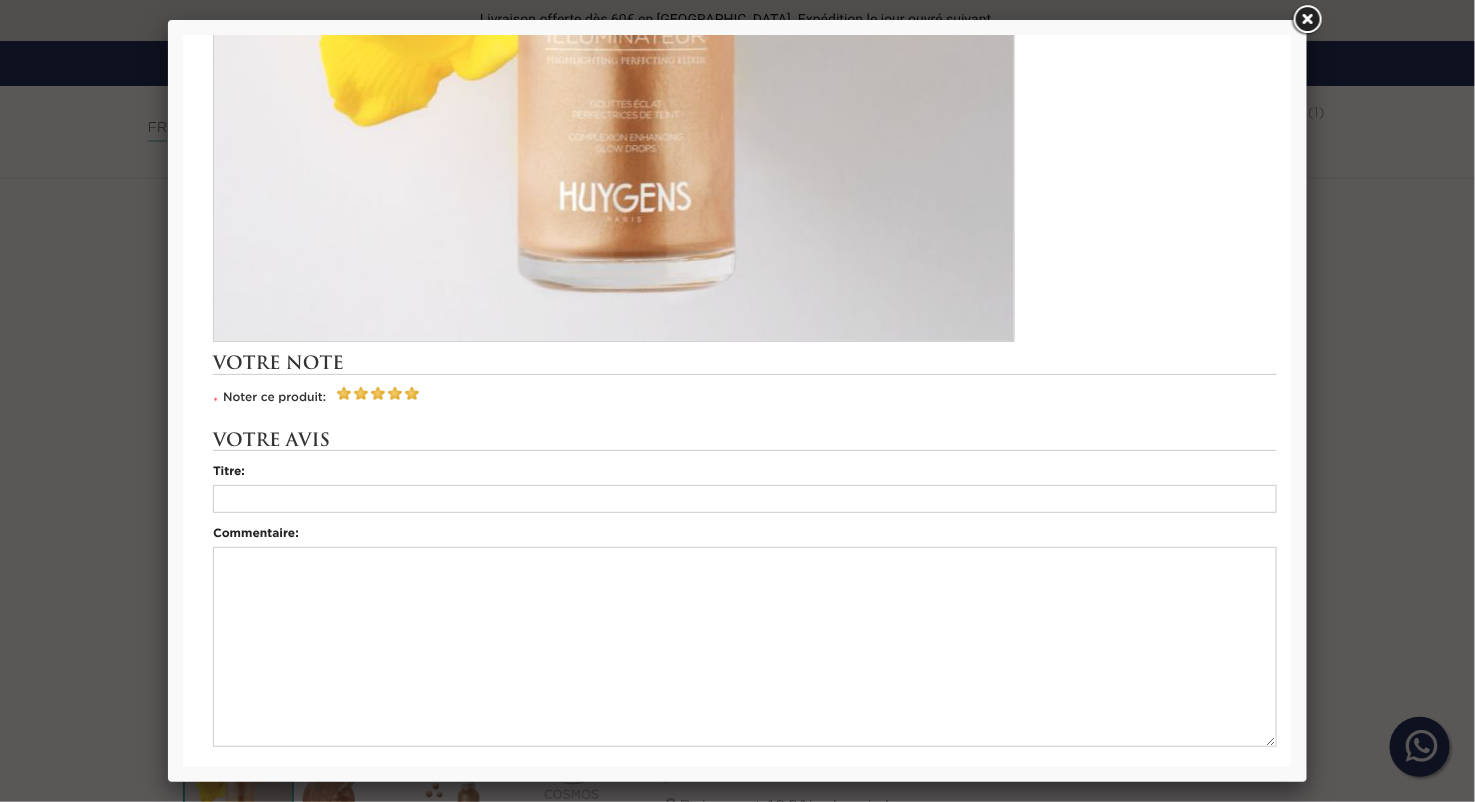 click at bounding box center [745, 499] 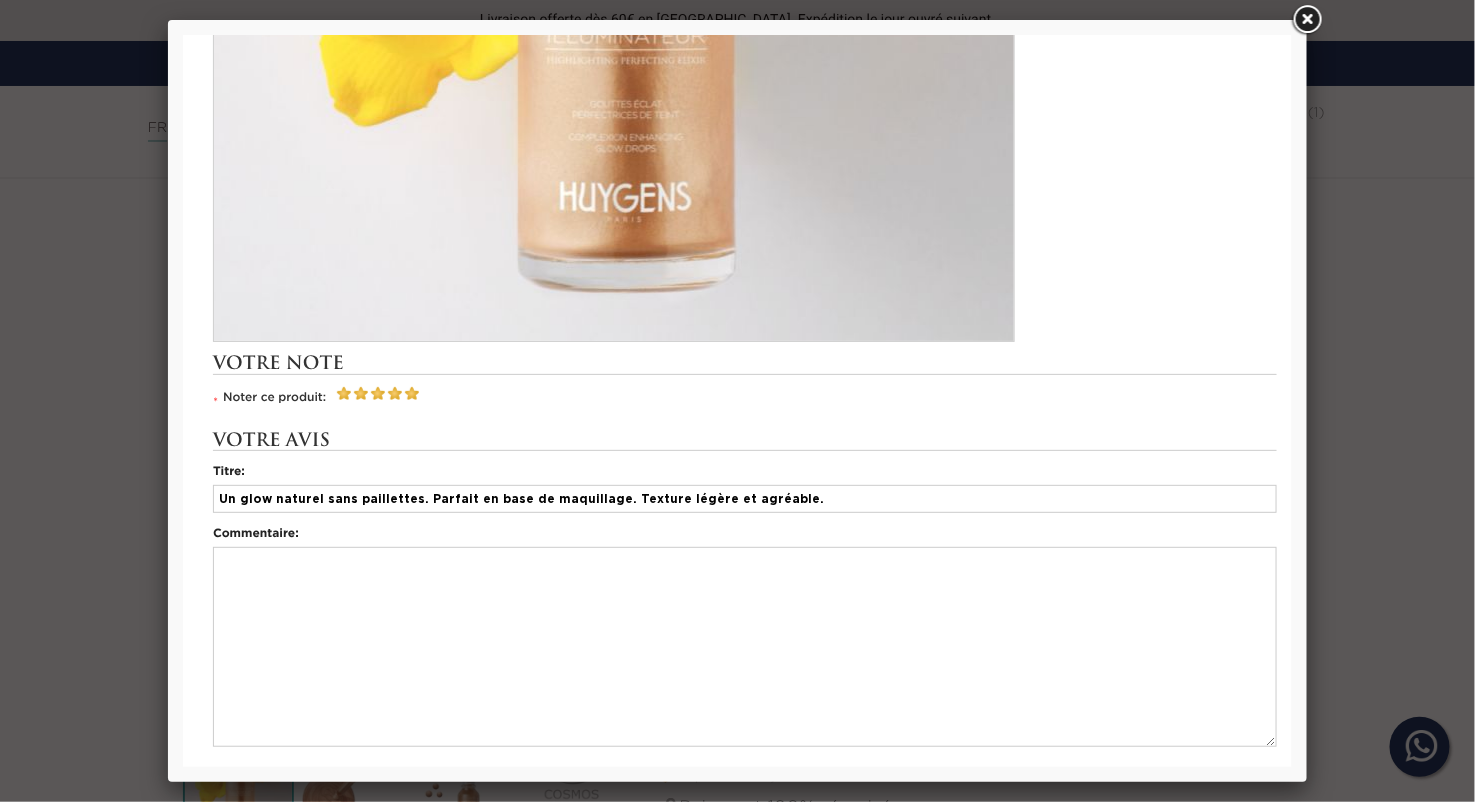 type on "Un glow naturel sans paillettes. Parfait en base de maquillage. Texture légère et agréable." 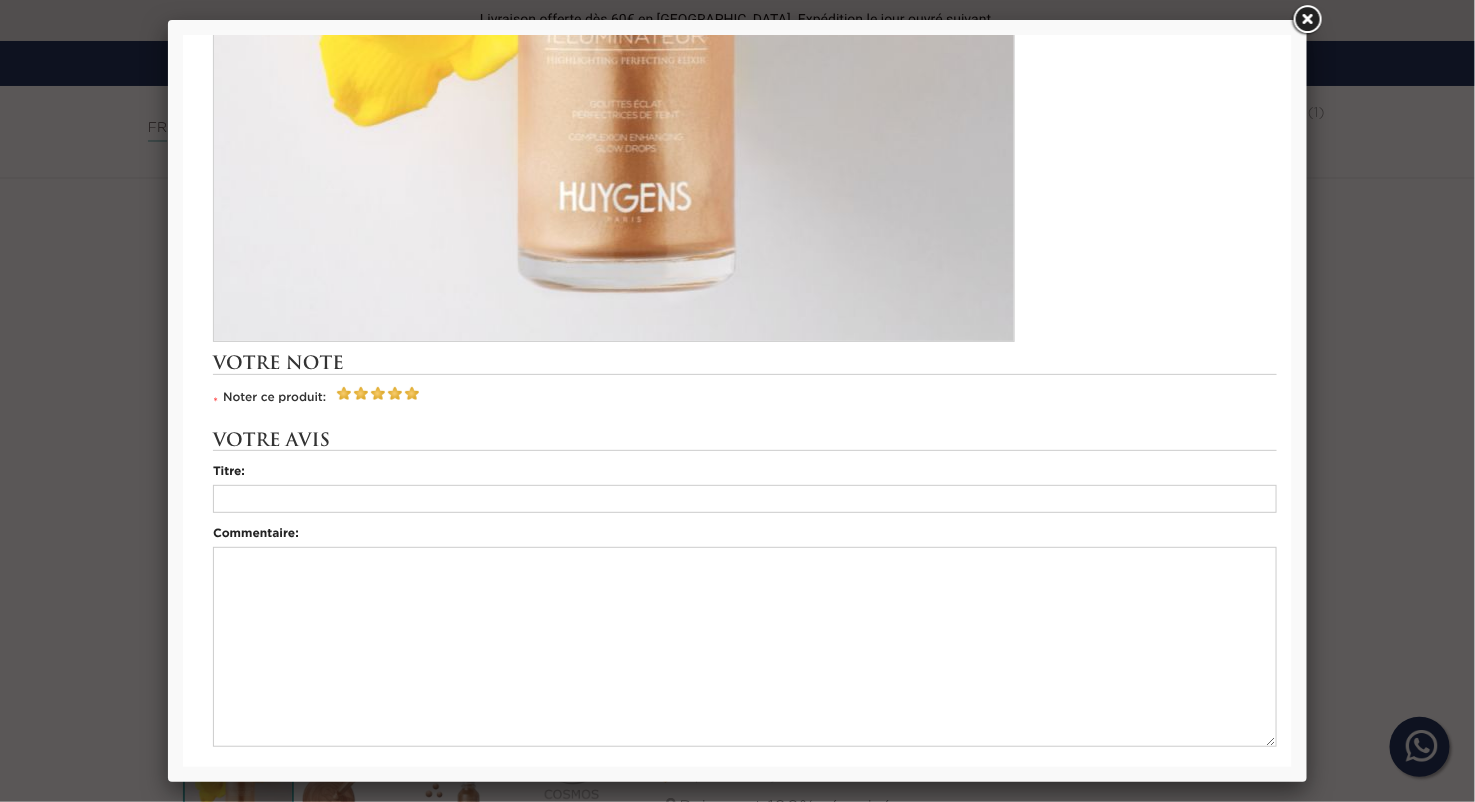 type 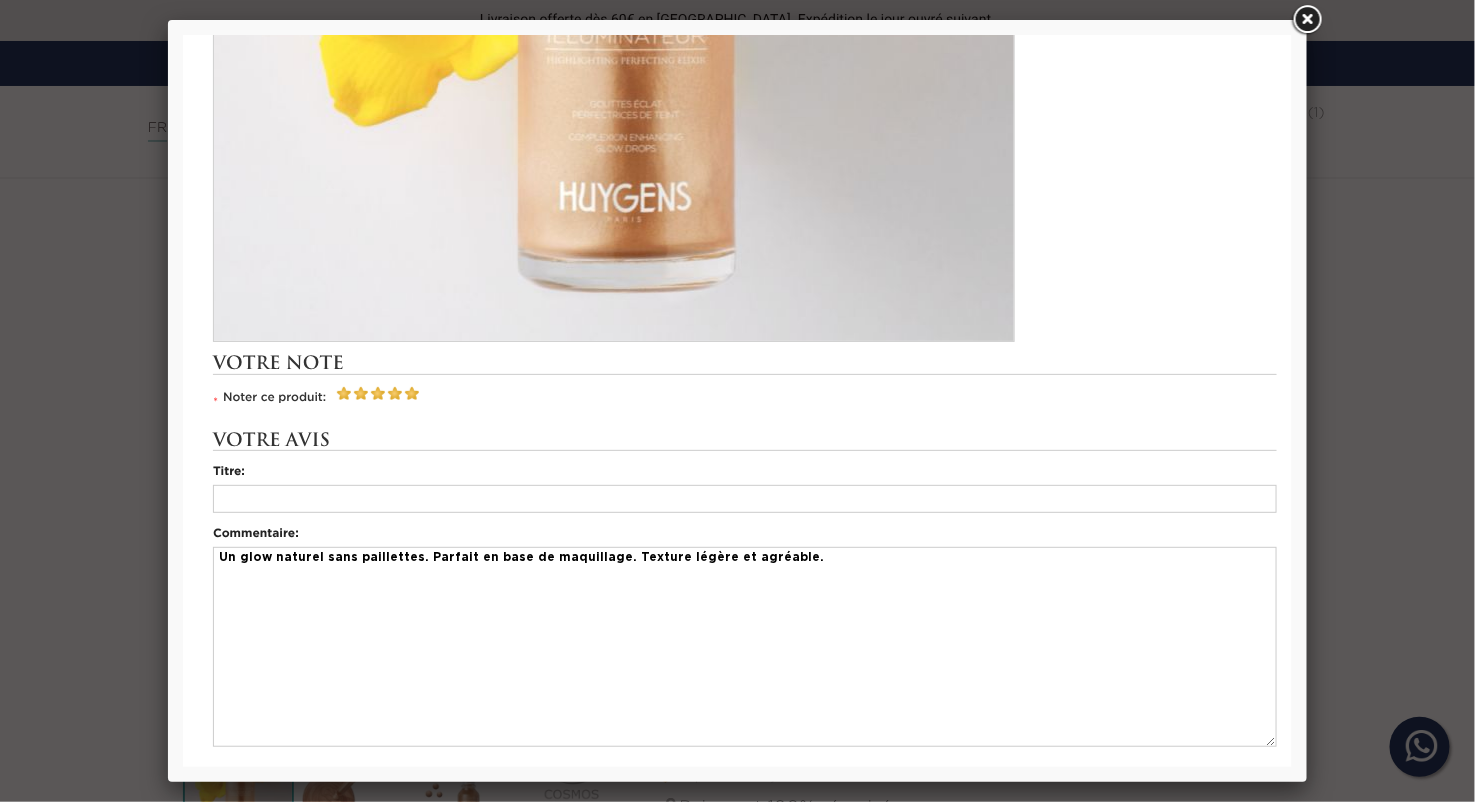 type on "Un glow naturel sans paillettes. Parfait en base de maquillage. Texture légère et agréable." 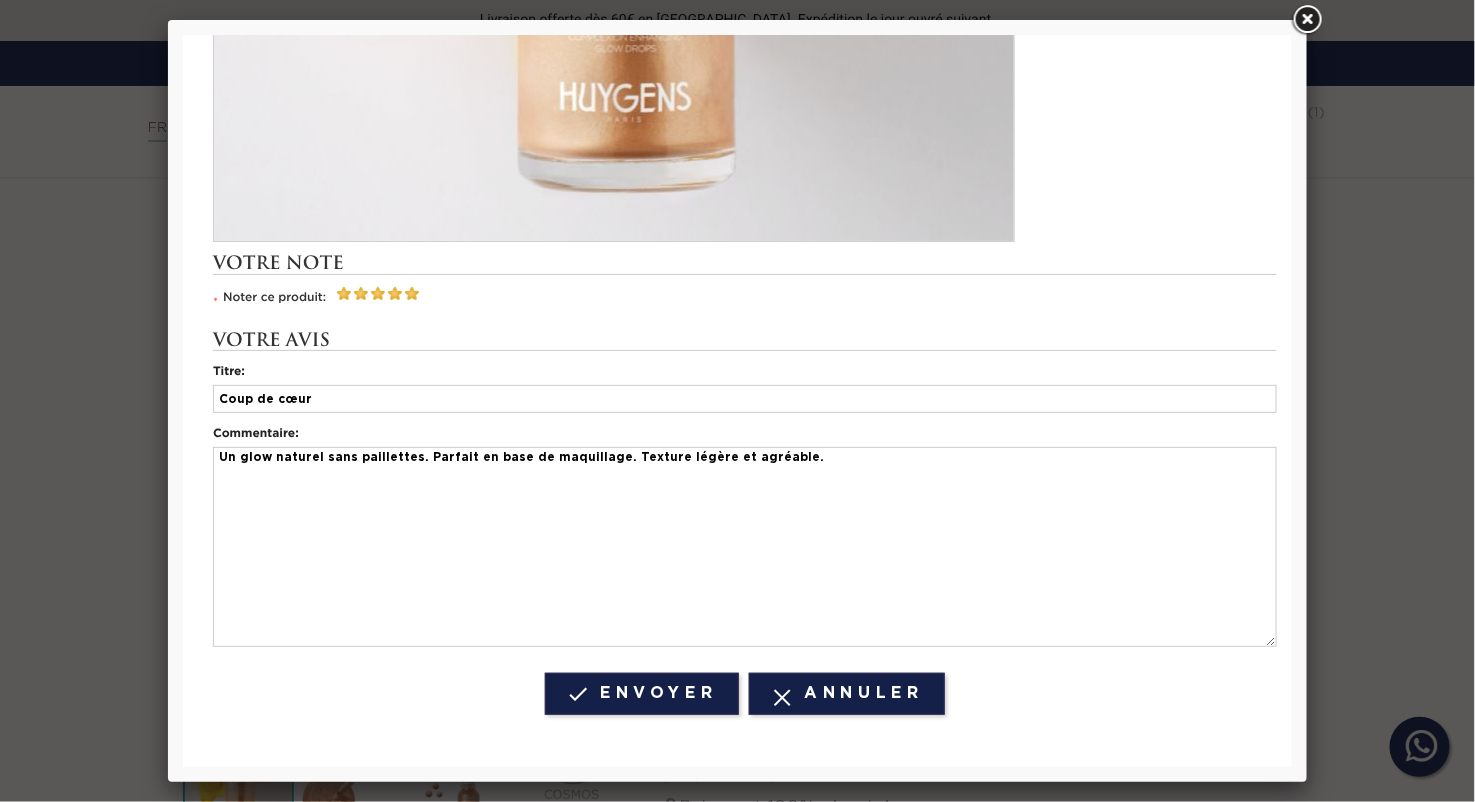 scroll, scrollTop: 747, scrollLeft: 0, axis: vertical 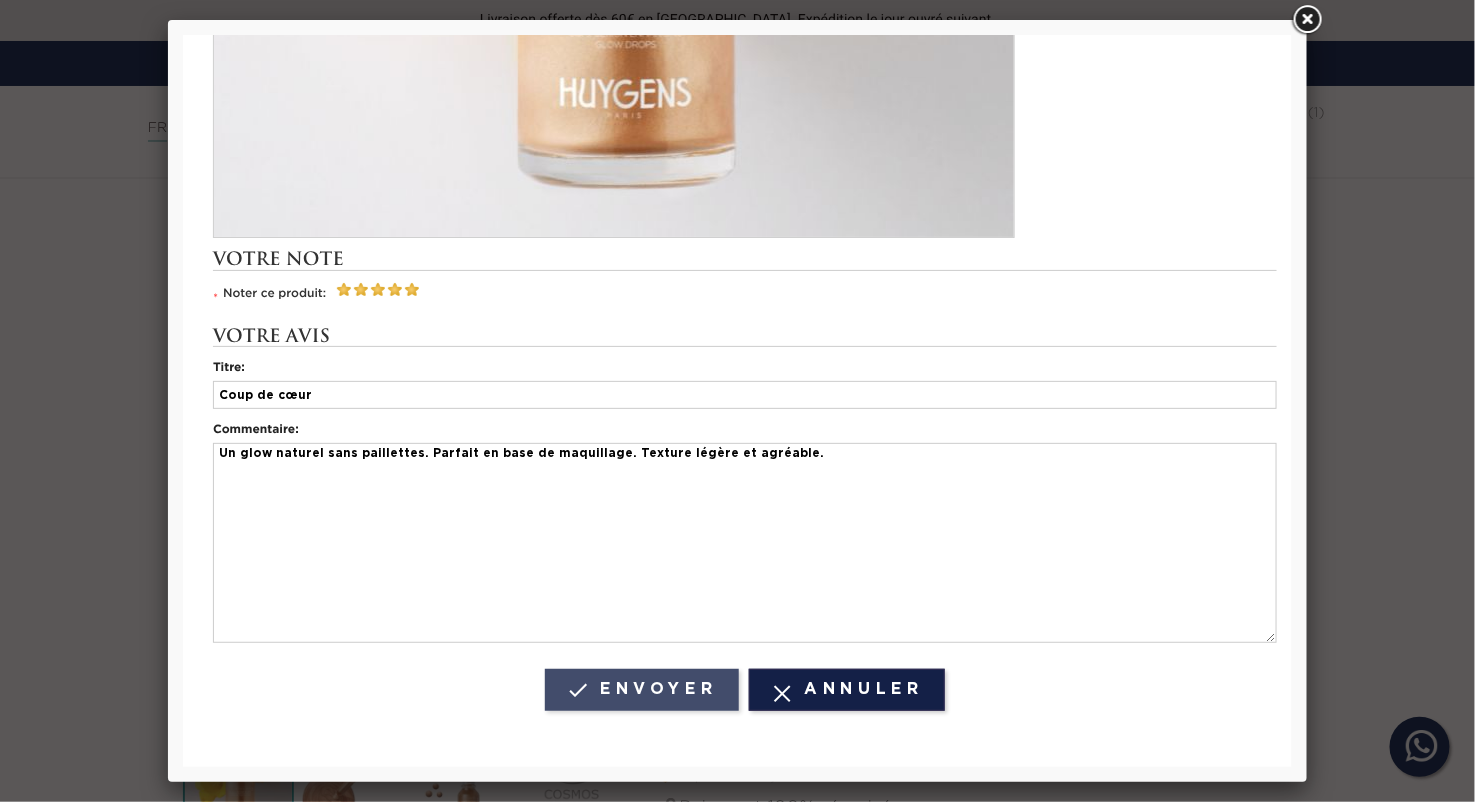 type on "Coup de cœur" 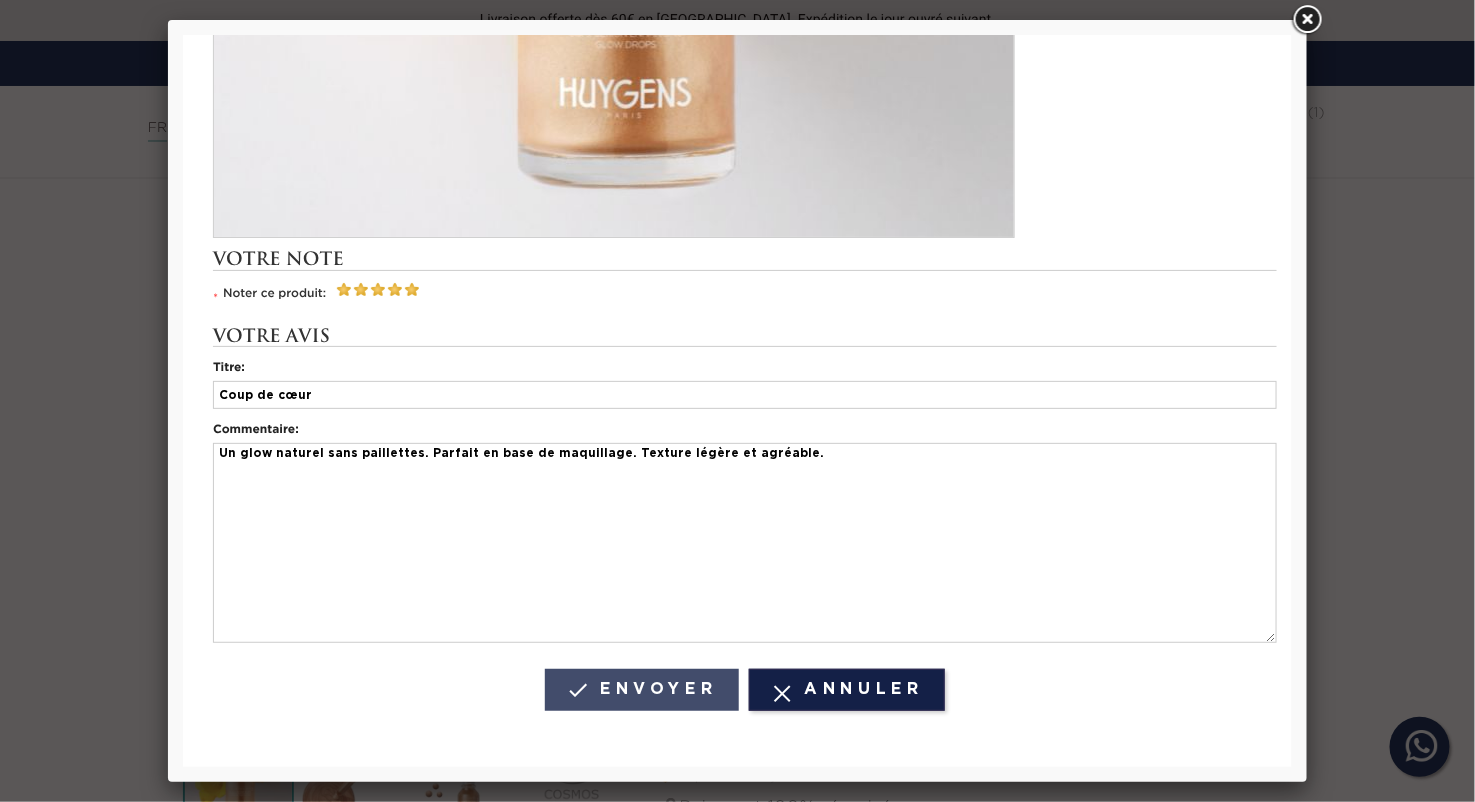 click on " Envoyer" at bounding box center [641, 690] 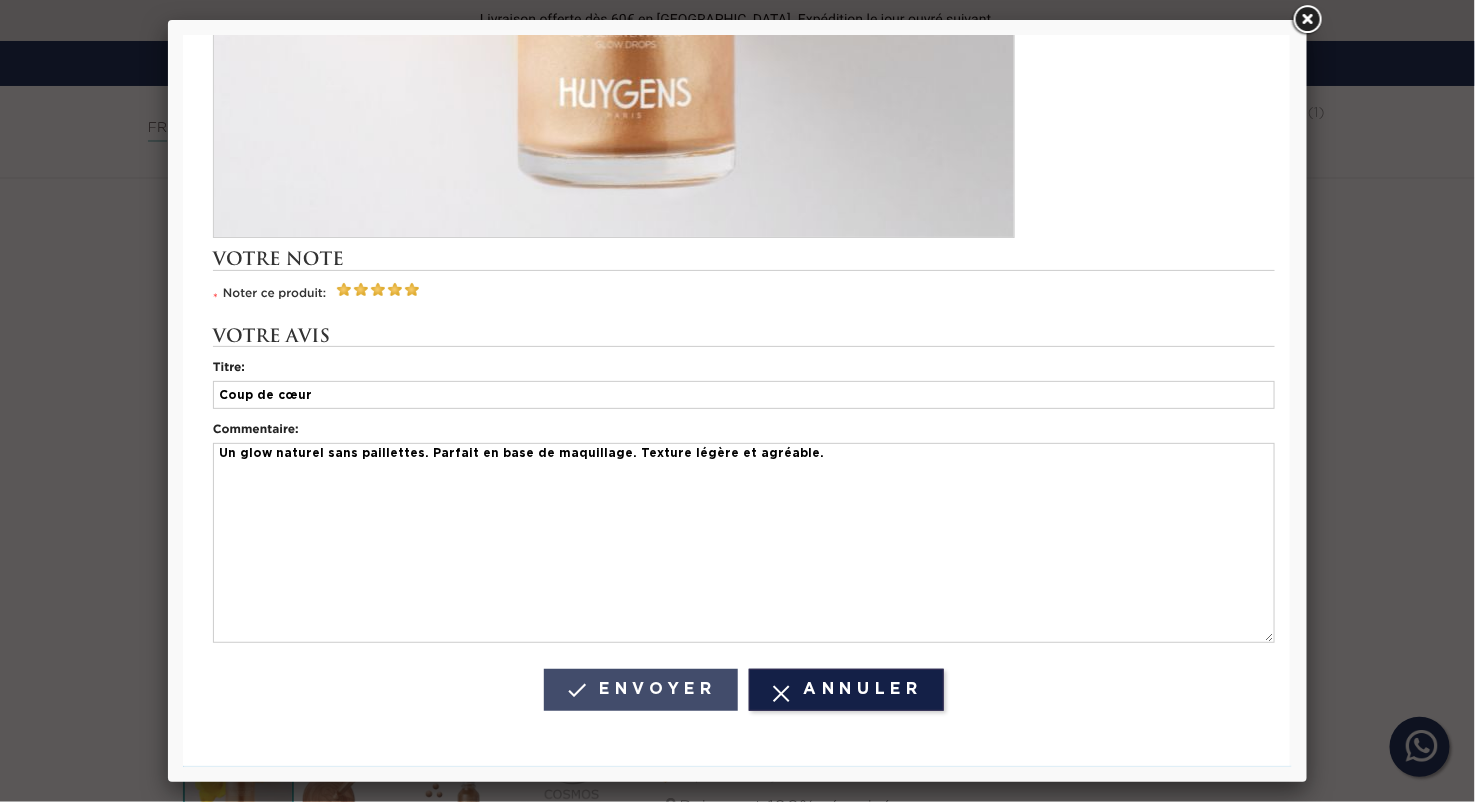 scroll, scrollTop: 0, scrollLeft: 0, axis: both 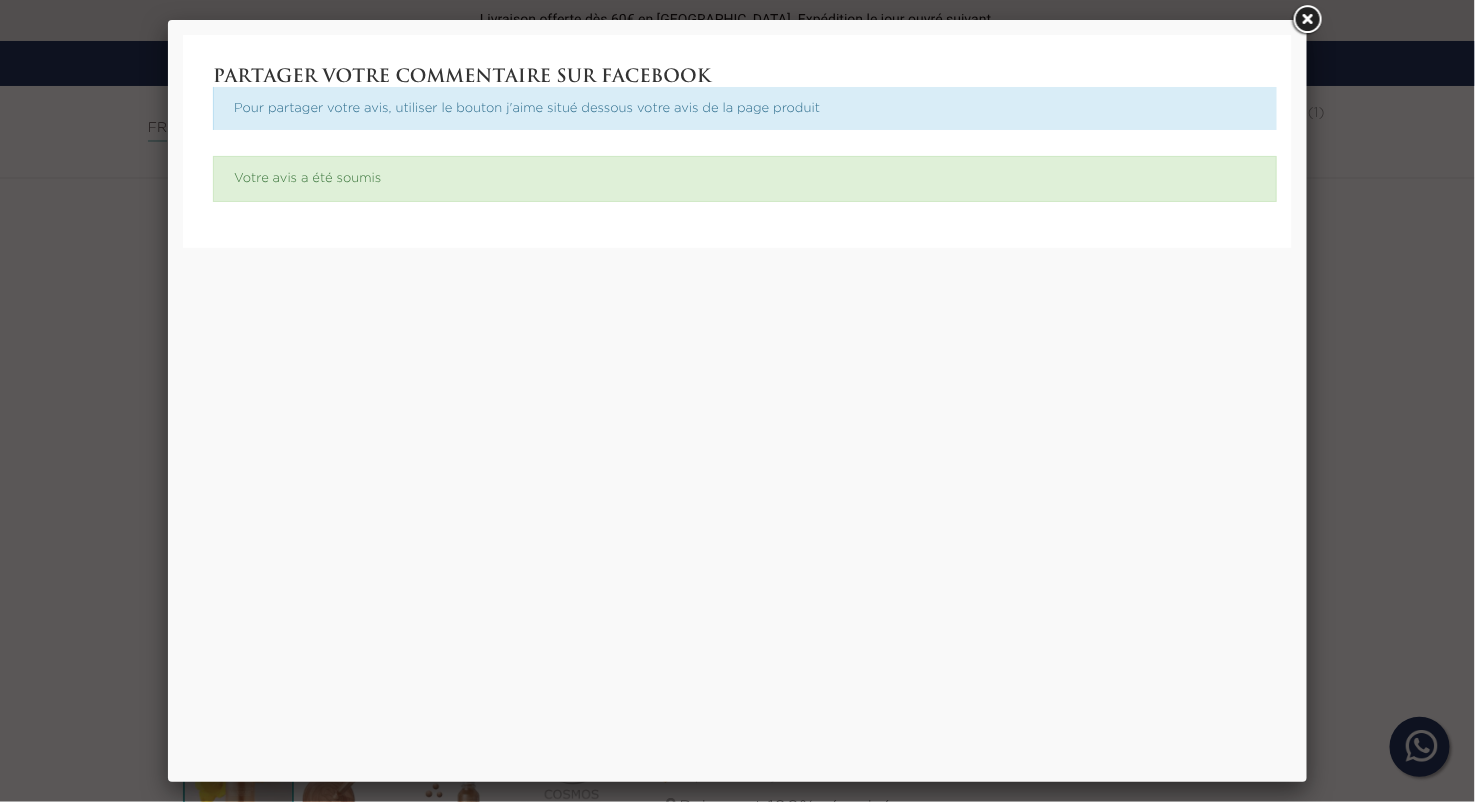 click at bounding box center [1307, 20] 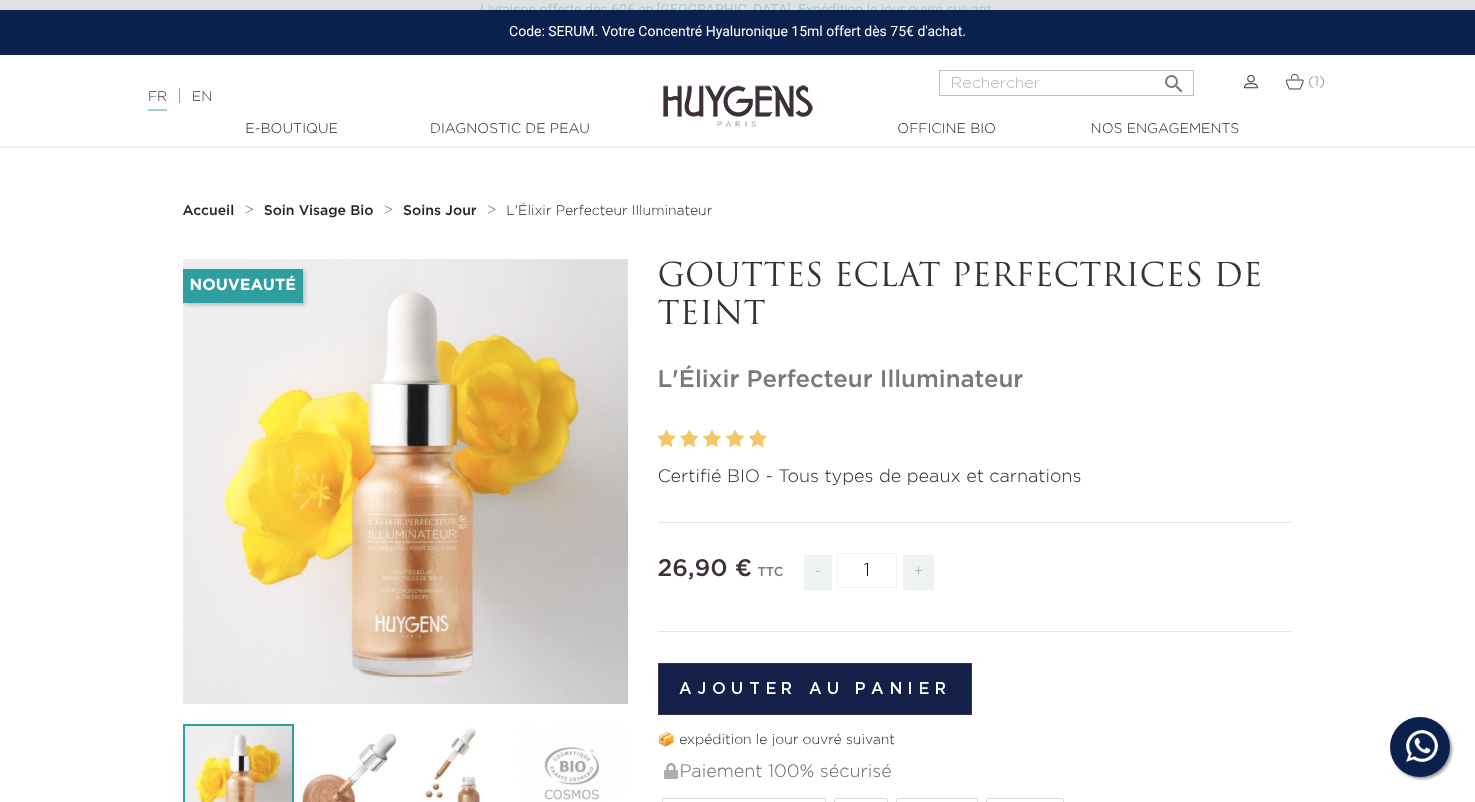 scroll, scrollTop: 1336, scrollLeft: 0, axis: vertical 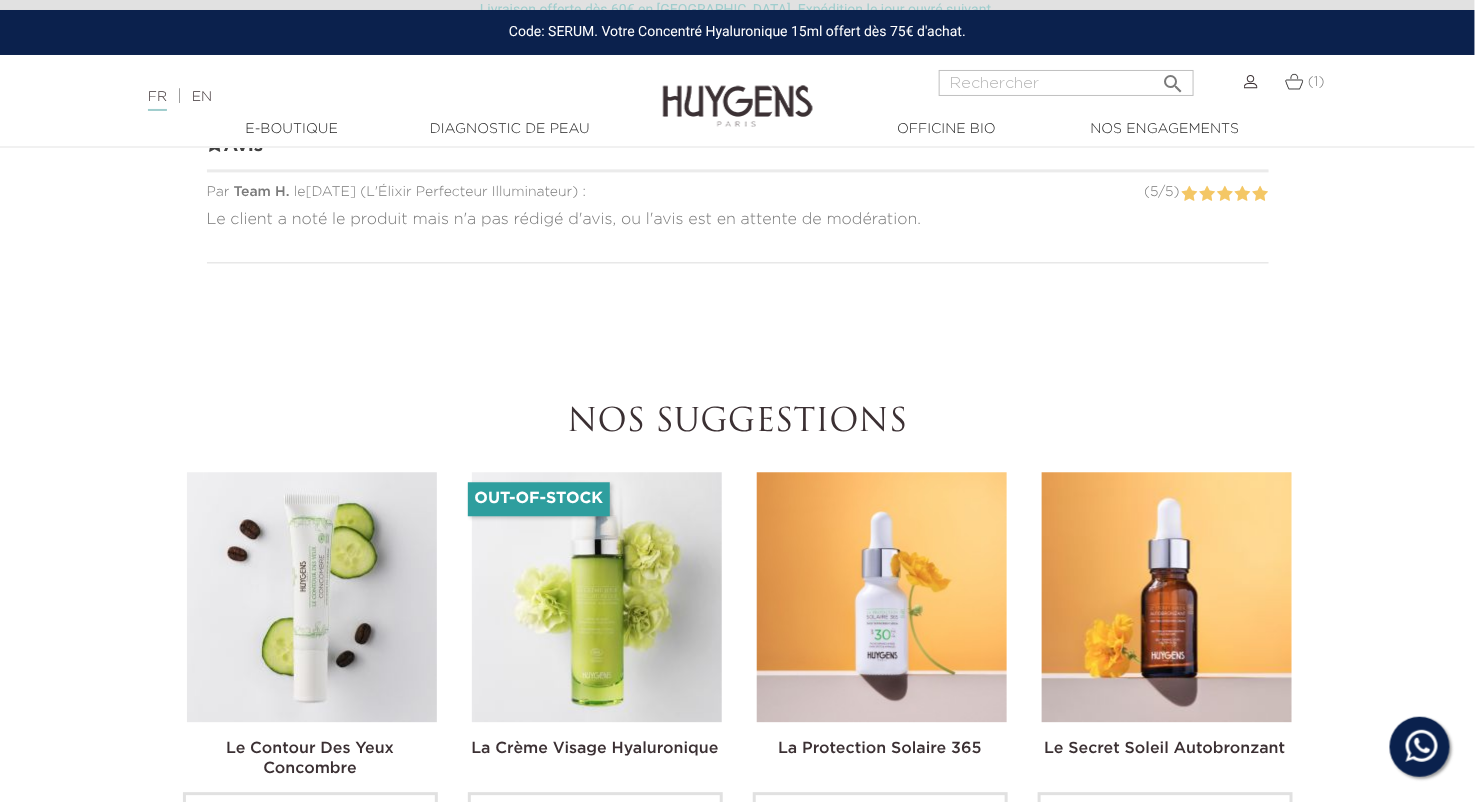 click at bounding box center [1246, 82] 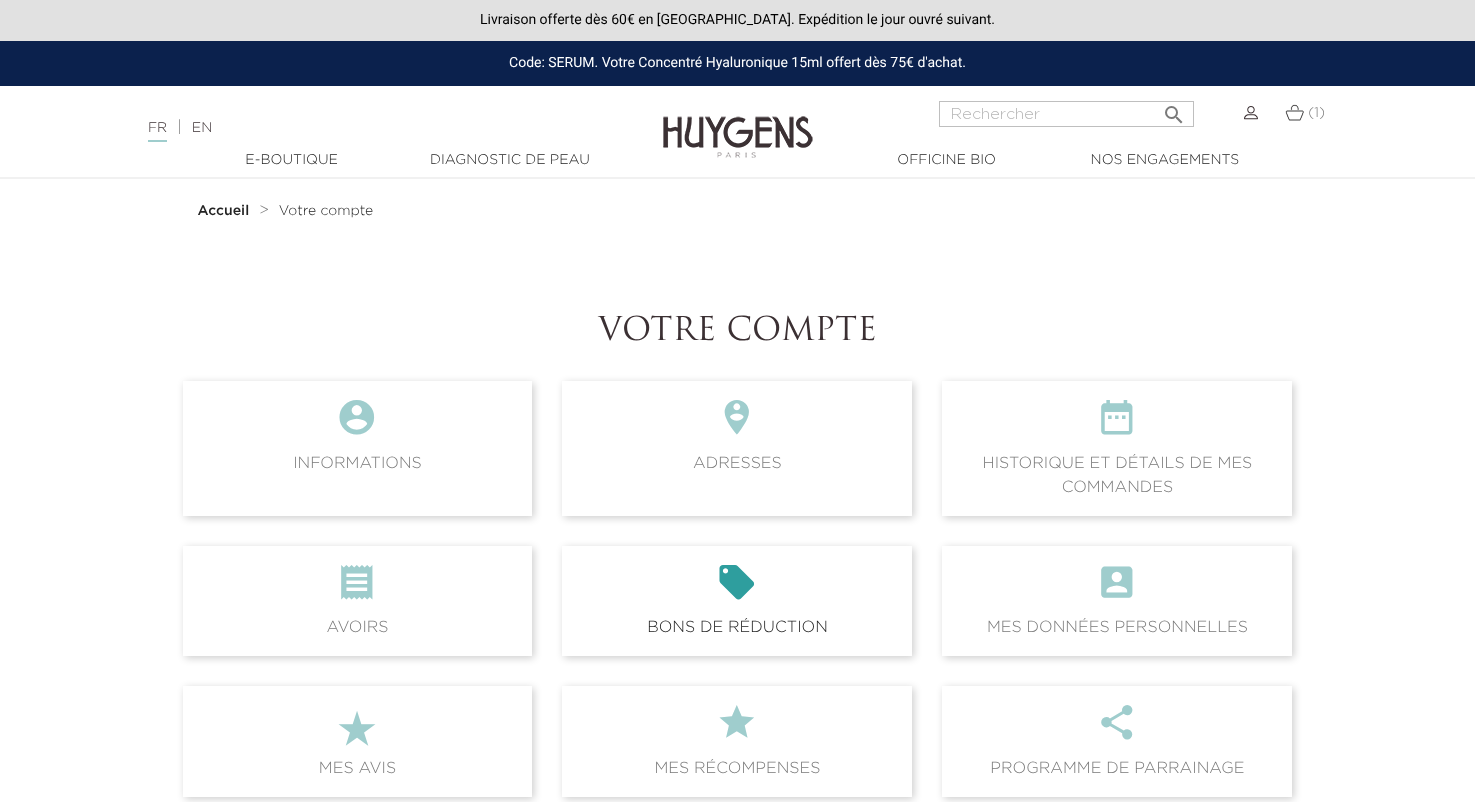 scroll, scrollTop: 0, scrollLeft: 0, axis: both 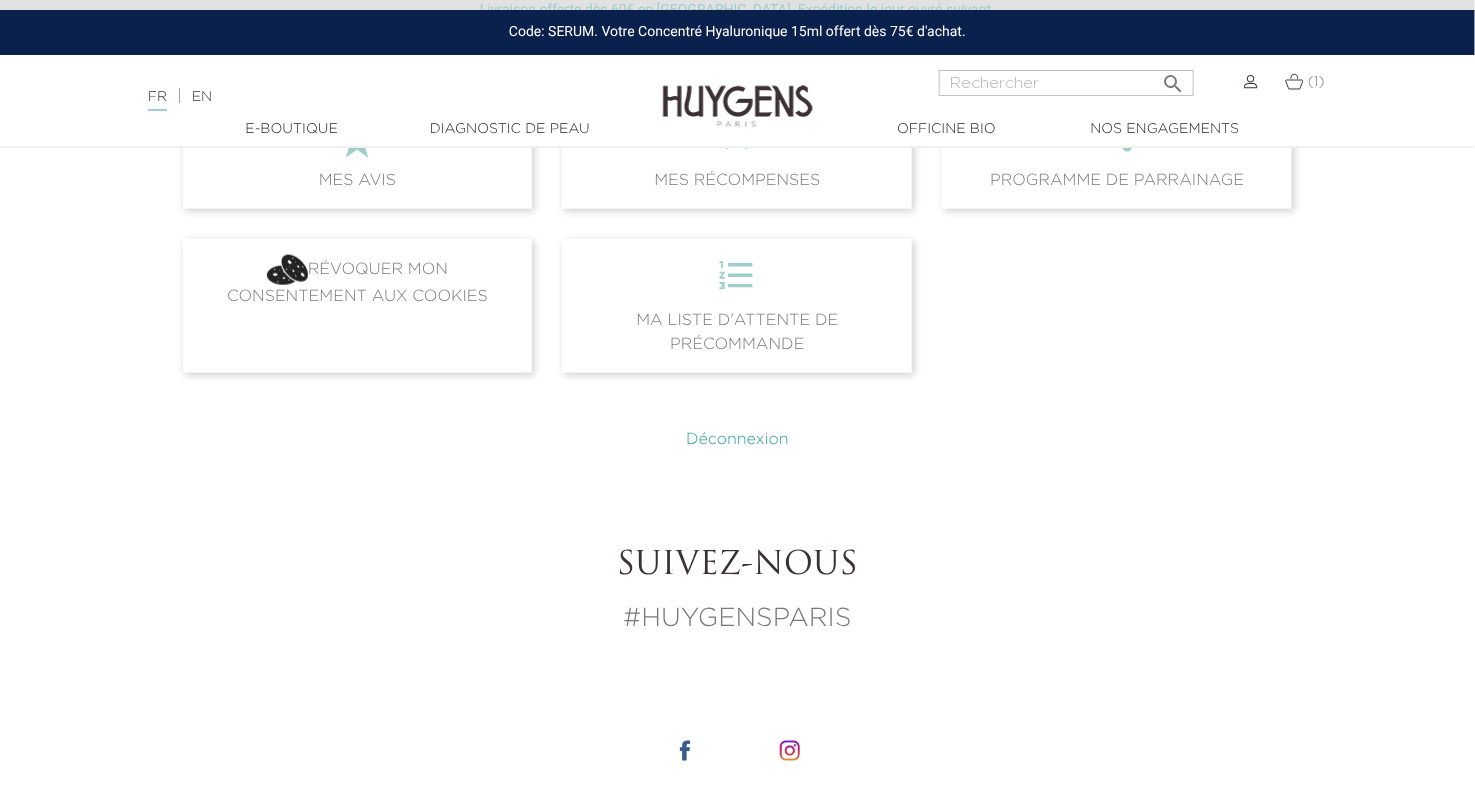click on "Déconnexion" at bounding box center [737, 440] 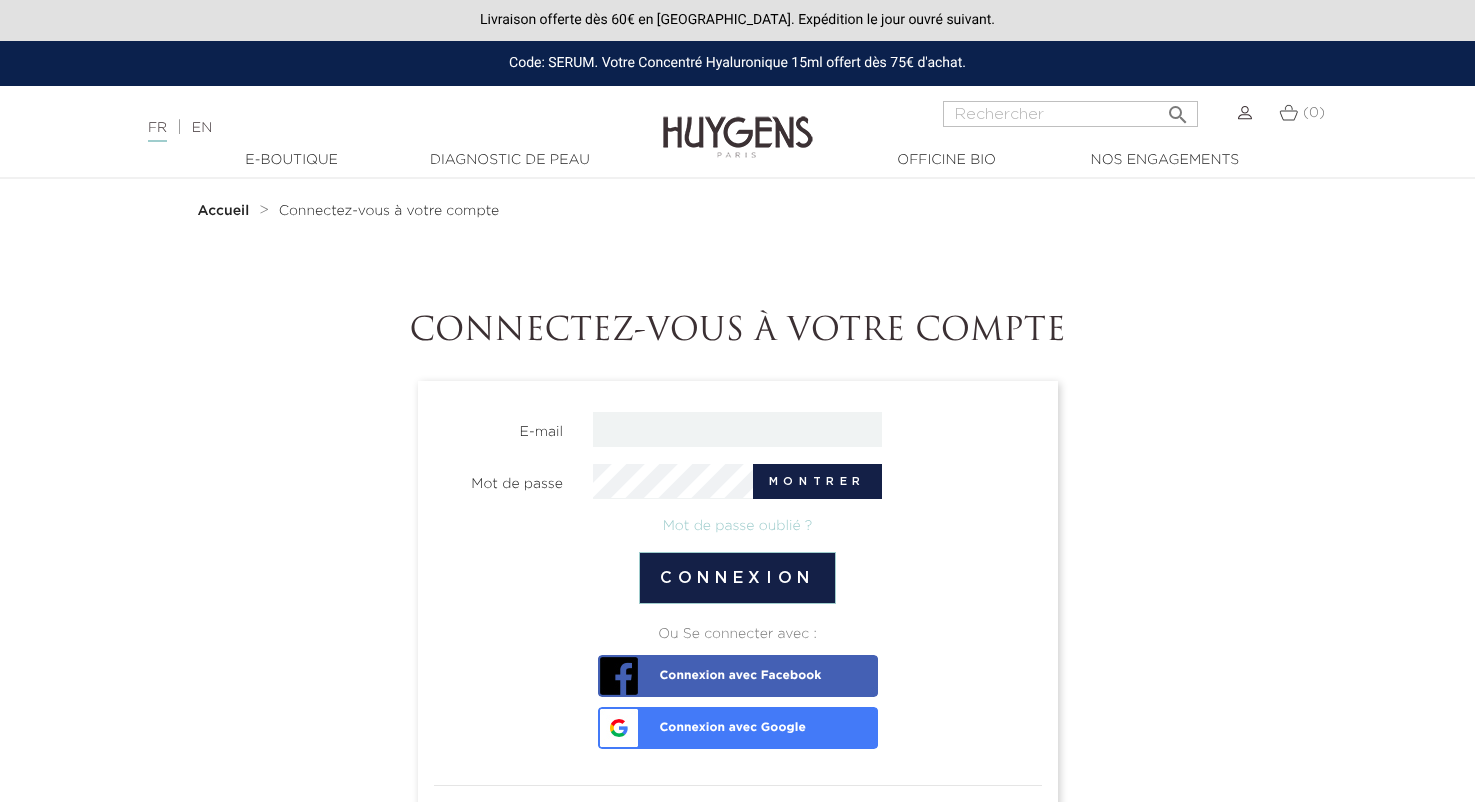 scroll, scrollTop: 0, scrollLeft: 0, axis: both 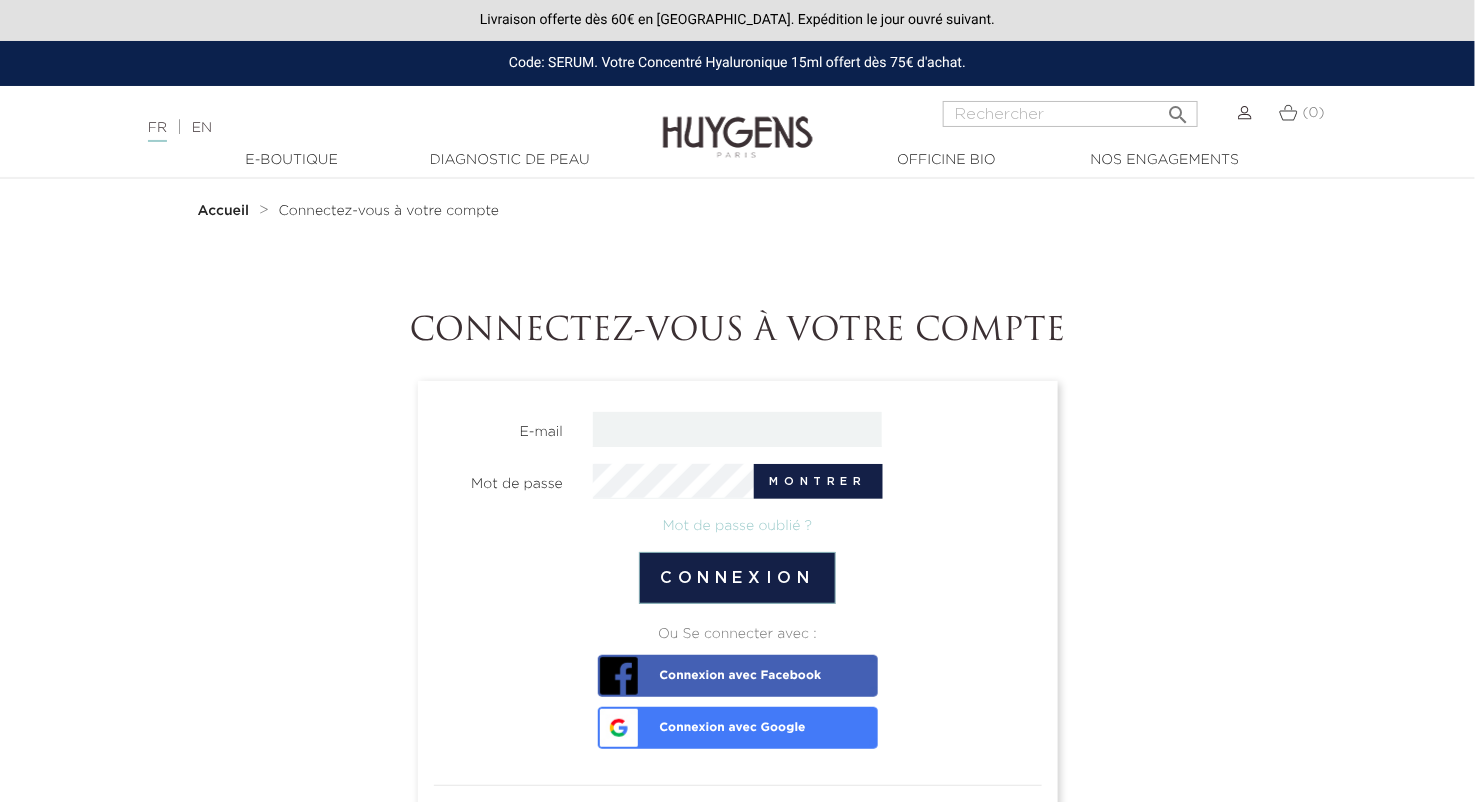 click on "Connexion avec Google" at bounding box center (738, 728) 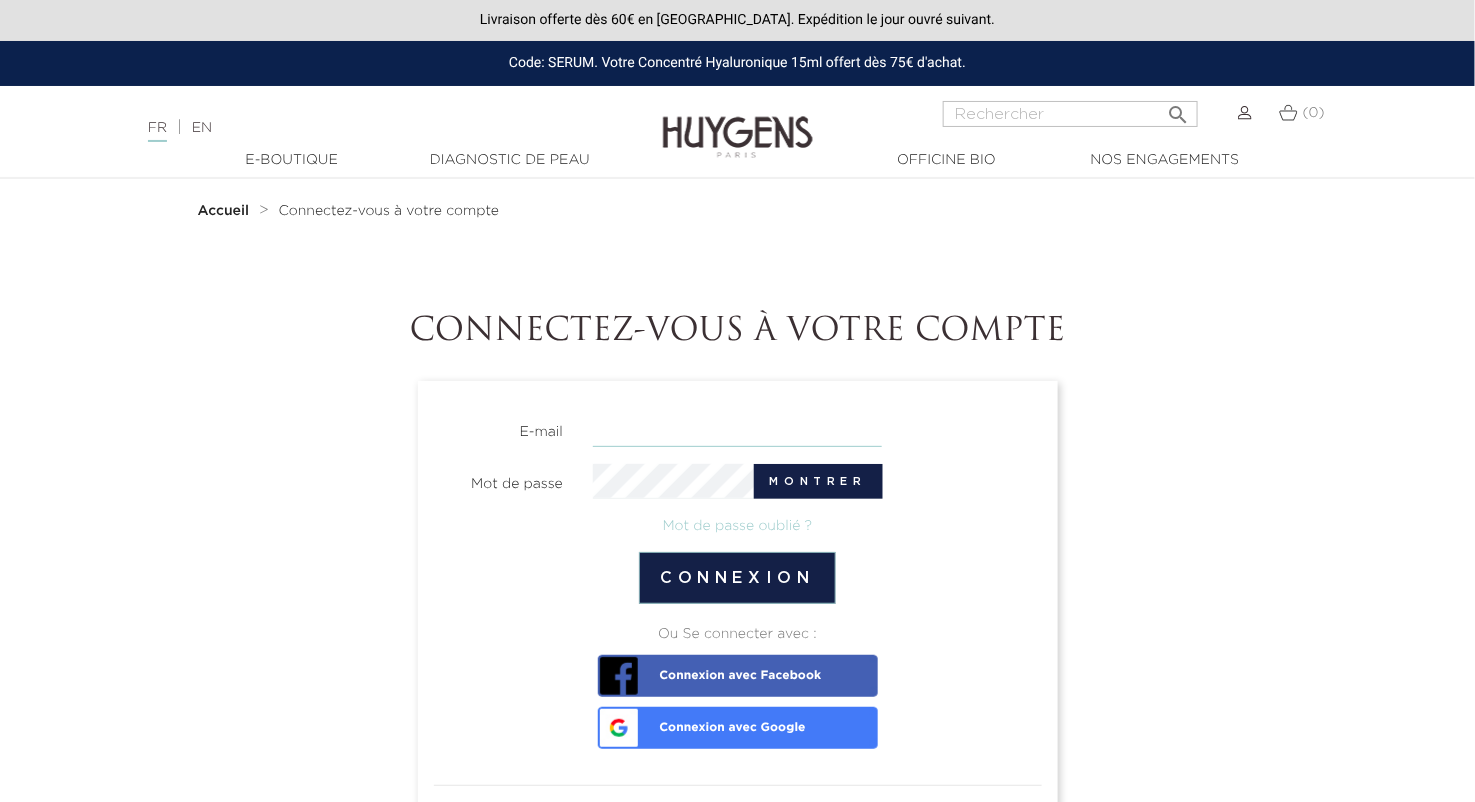 click at bounding box center (737, 429) 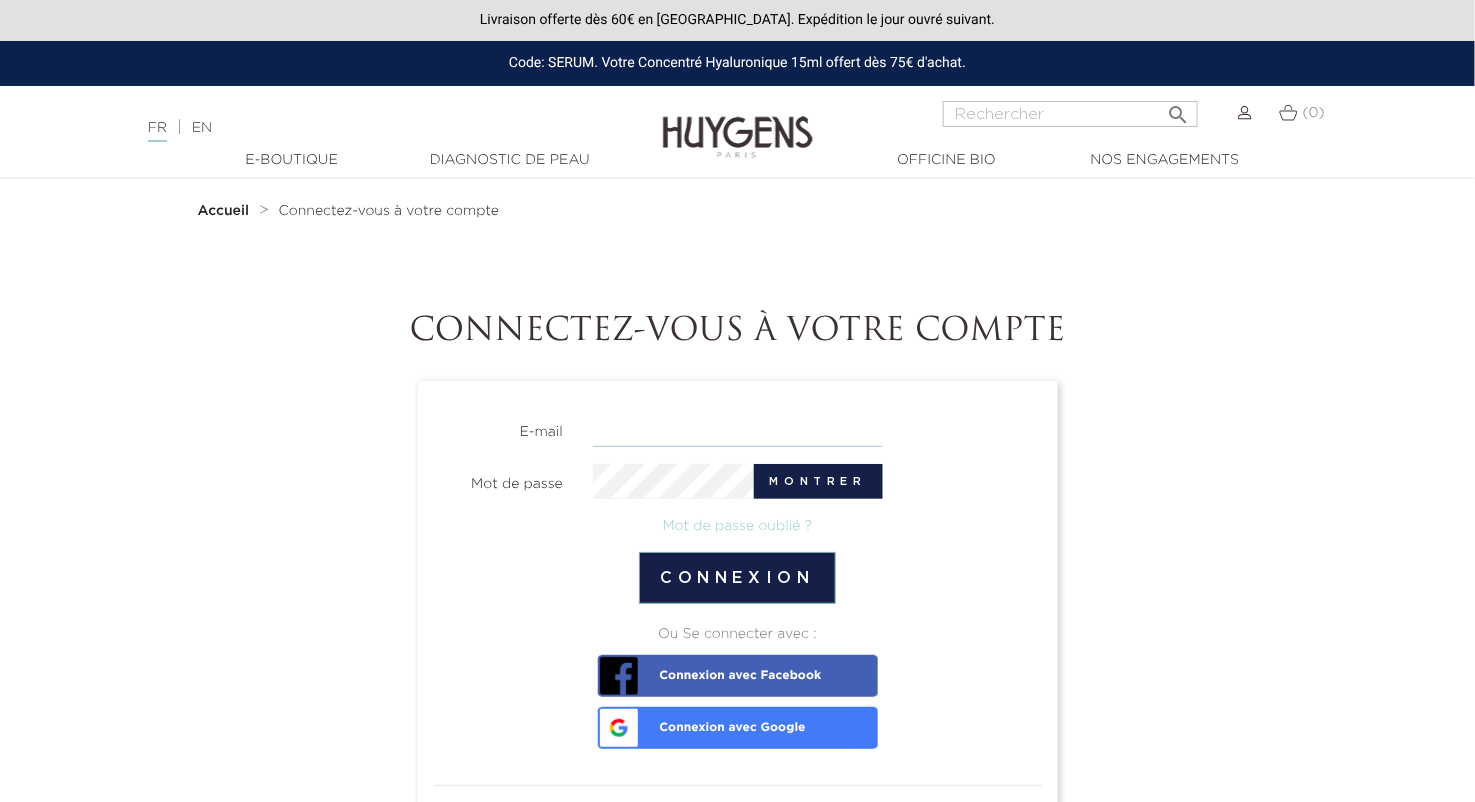 type on "srolandgrayer@huygens.fr" 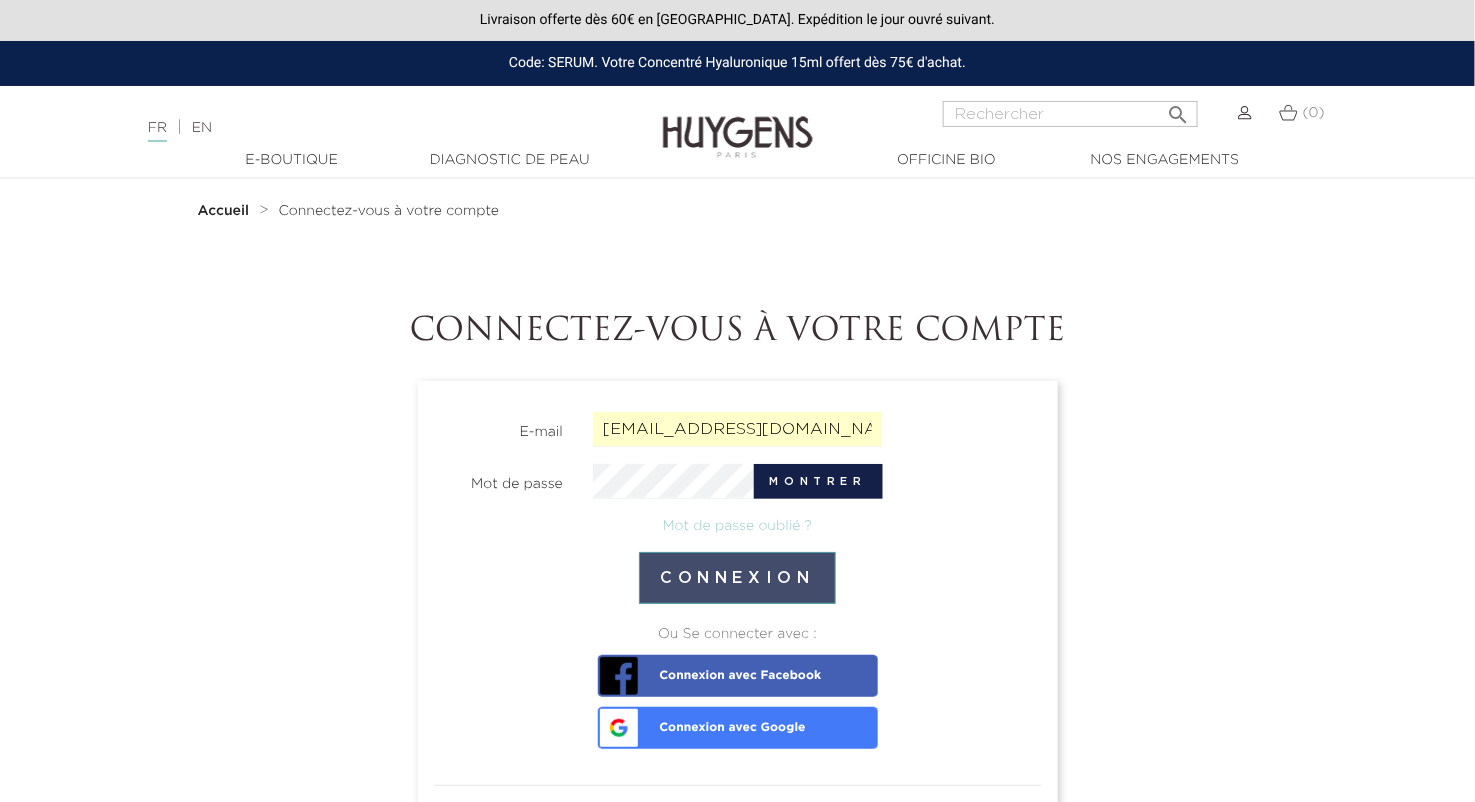 click on "Connexion" at bounding box center (737, 578) 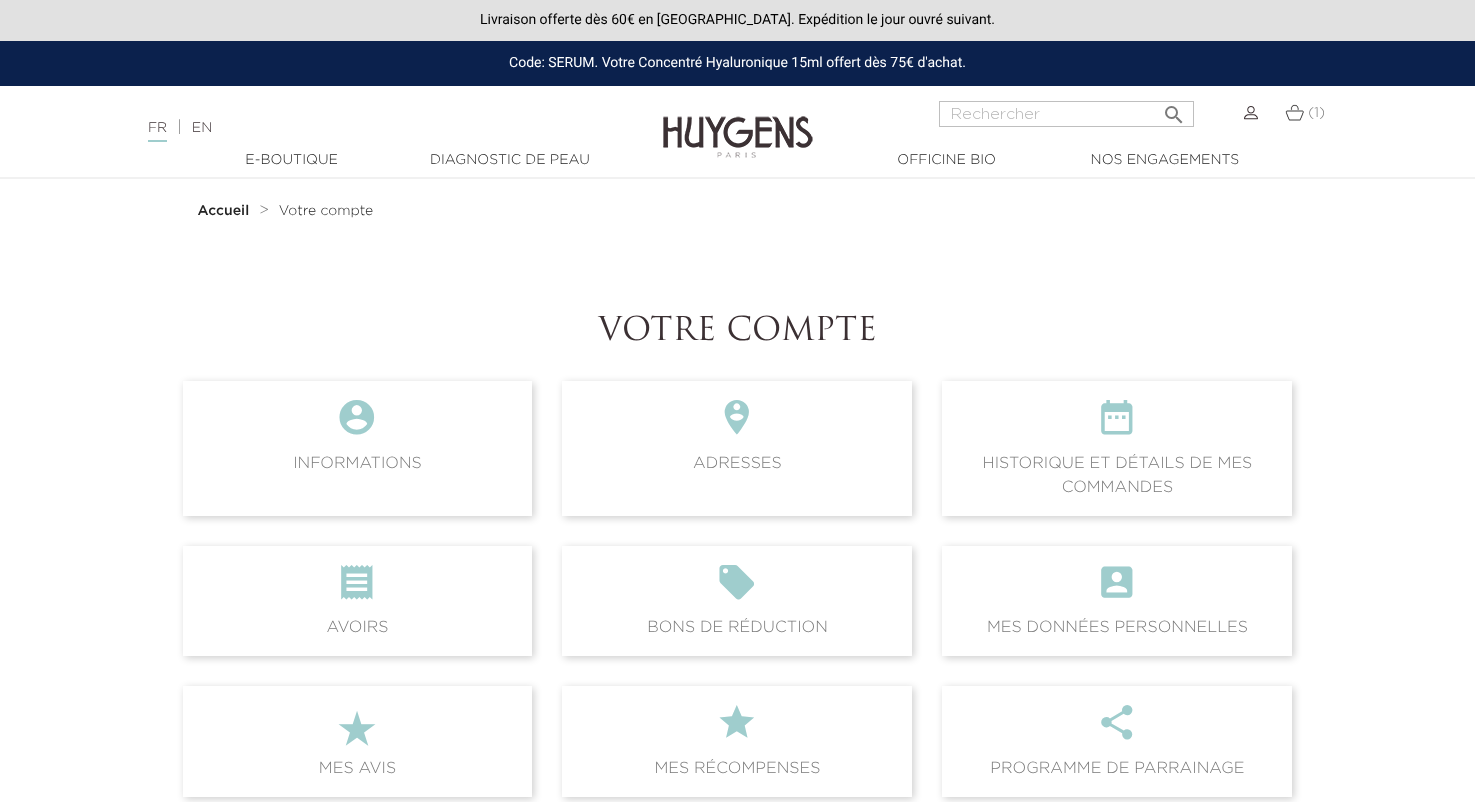 scroll, scrollTop: 0, scrollLeft: 0, axis: both 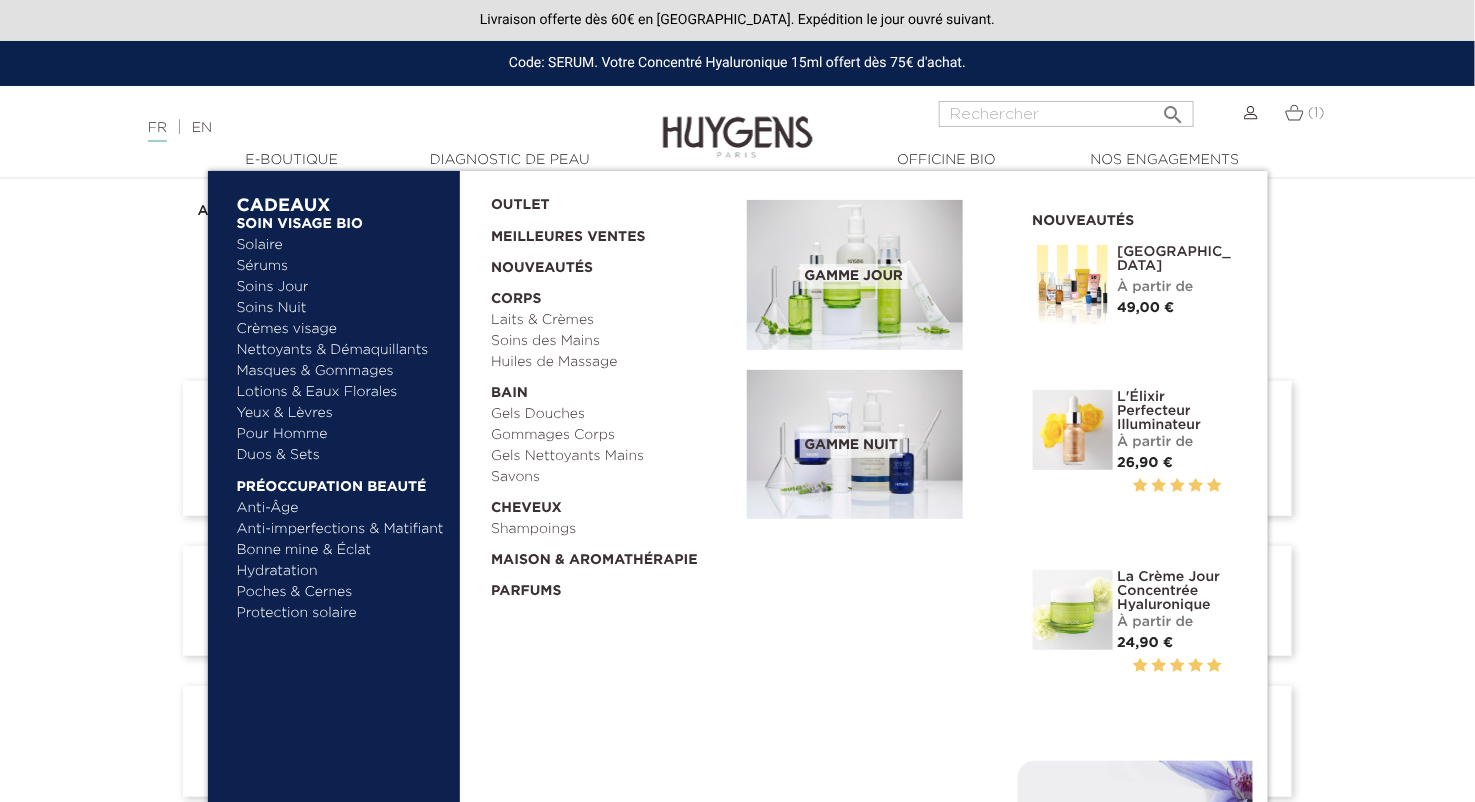 click at bounding box center (1073, 430) 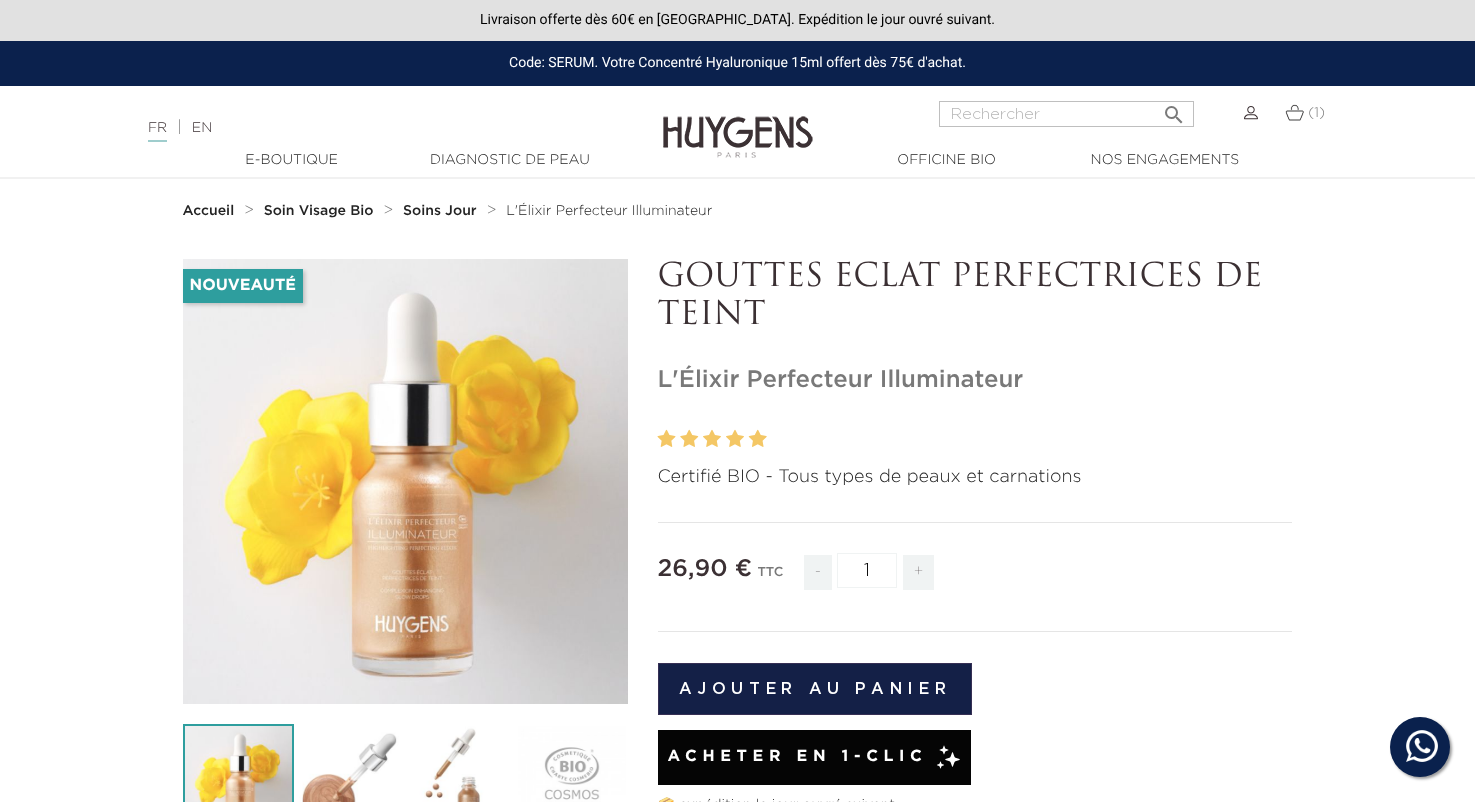 scroll, scrollTop: 0, scrollLeft: 0, axis: both 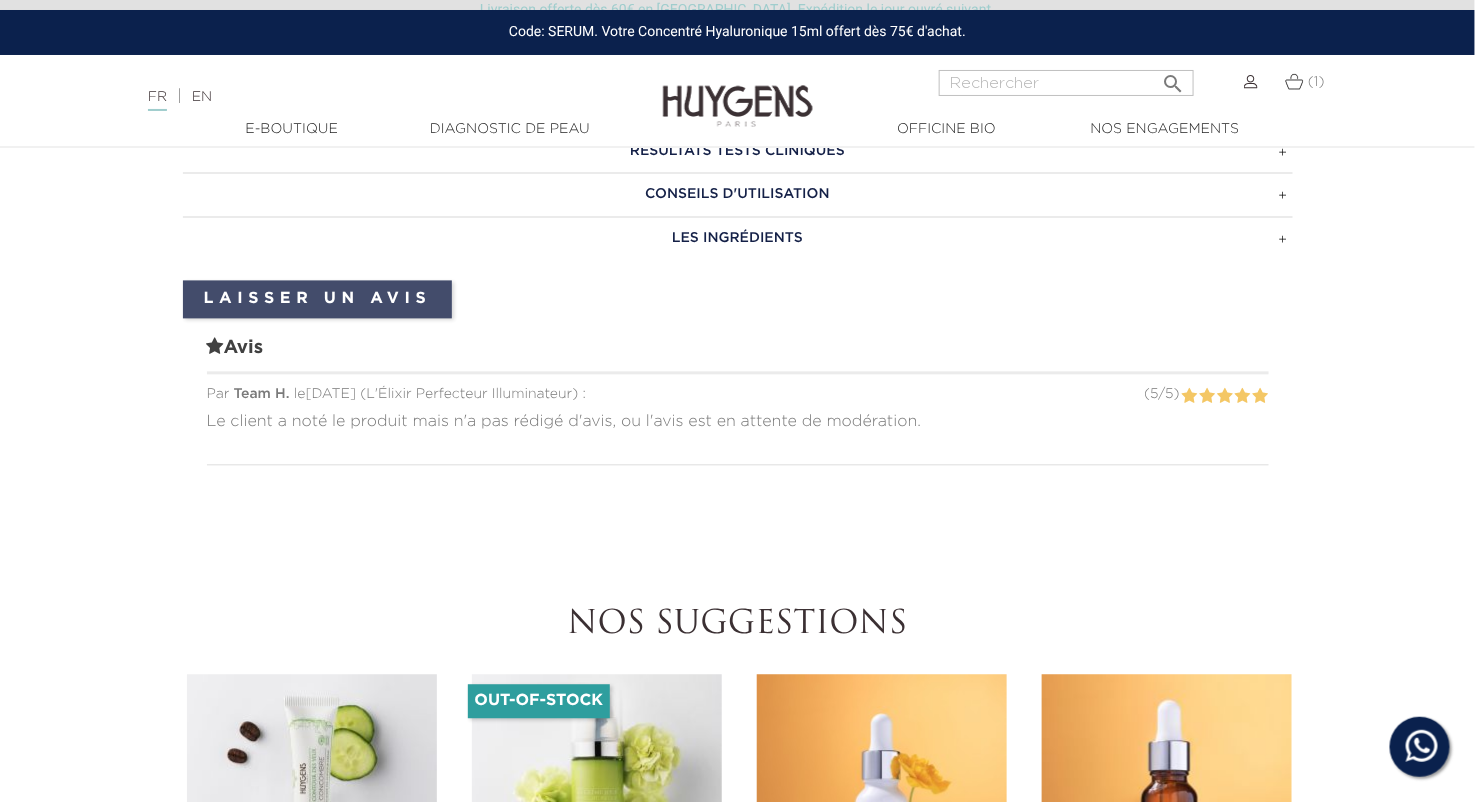 click on "Laisser un avis" at bounding box center (318, 299) 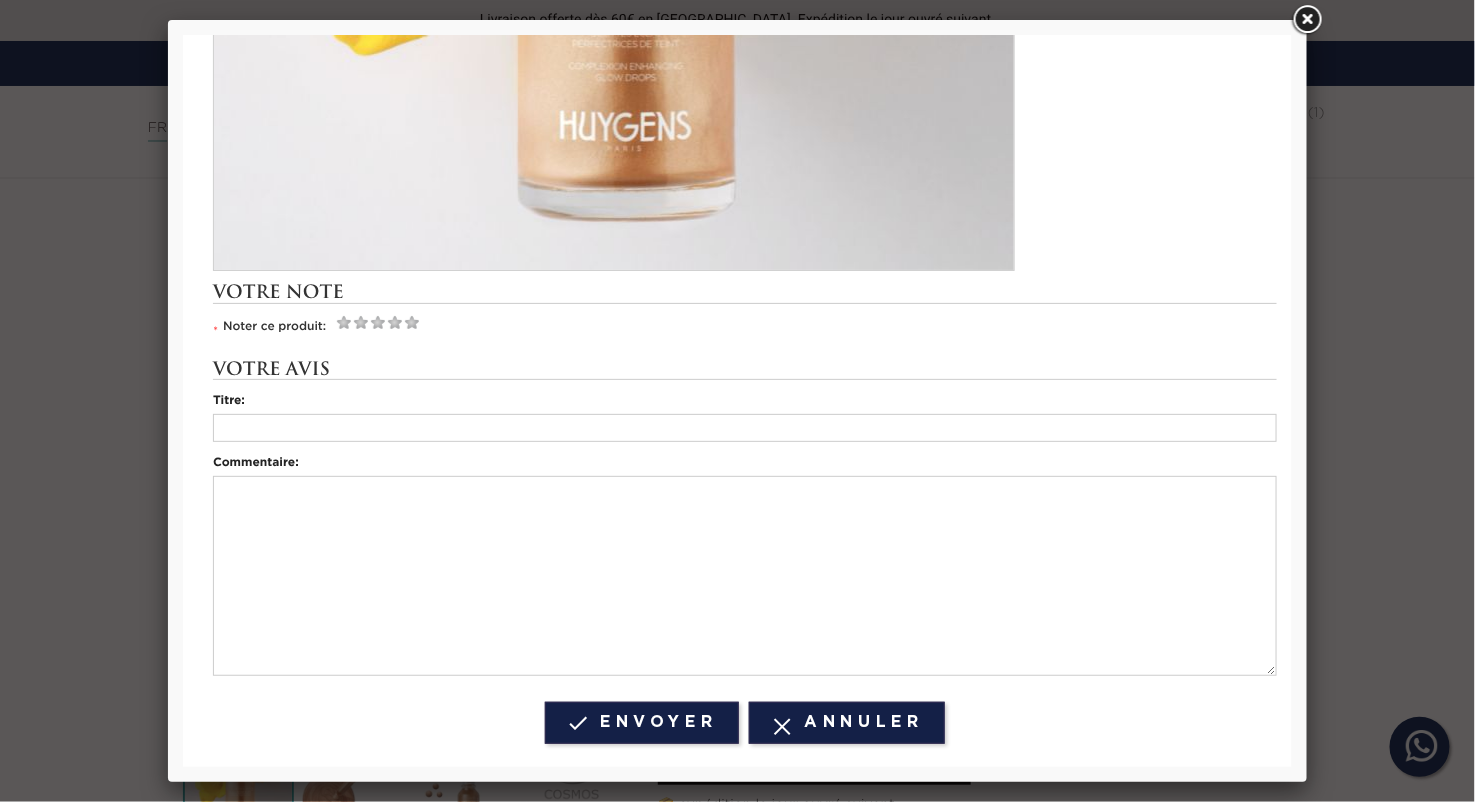 scroll, scrollTop: 735, scrollLeft: 0, axis: vertical 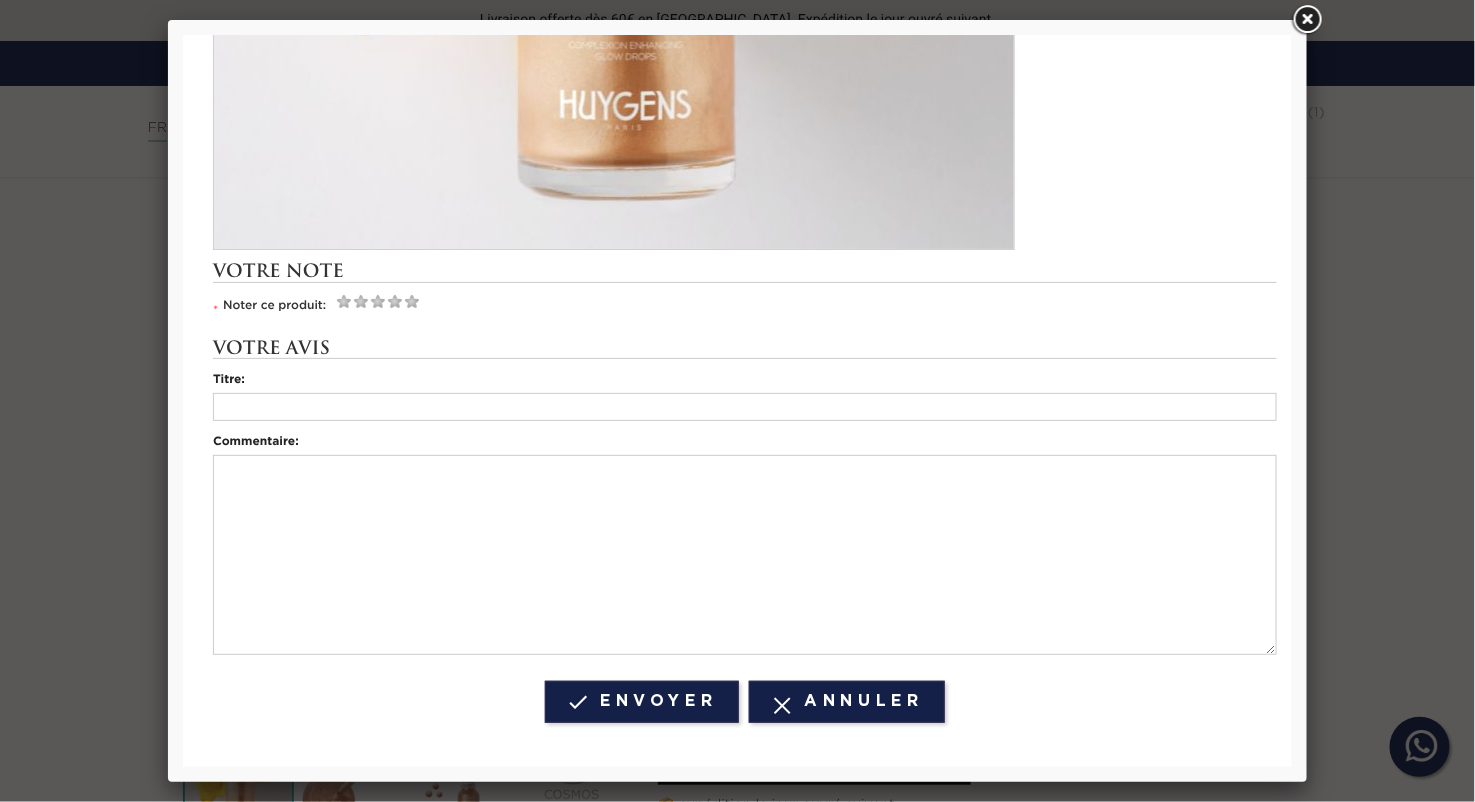 click at bounding box center [745, 407] 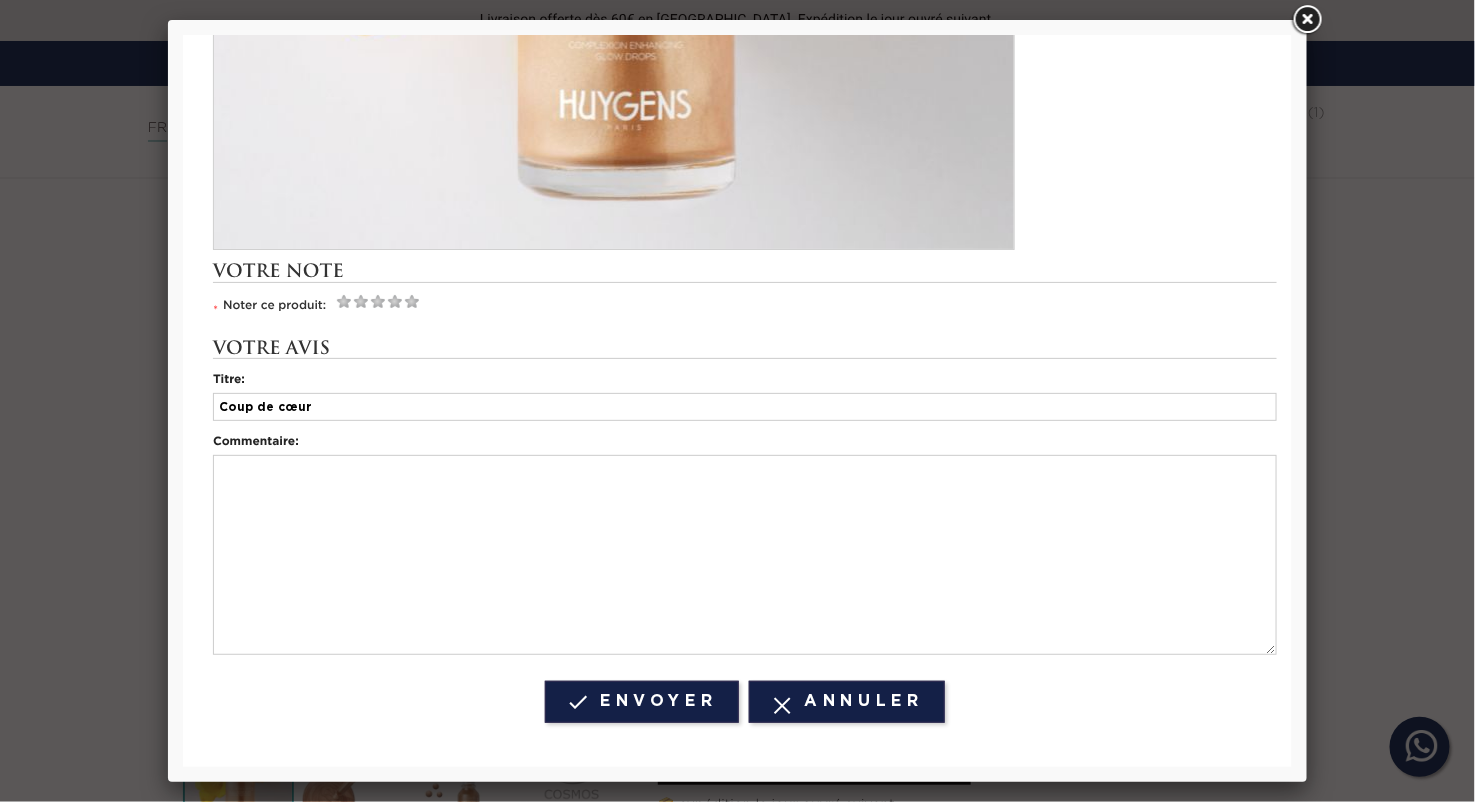 type on "Coup de cœur" 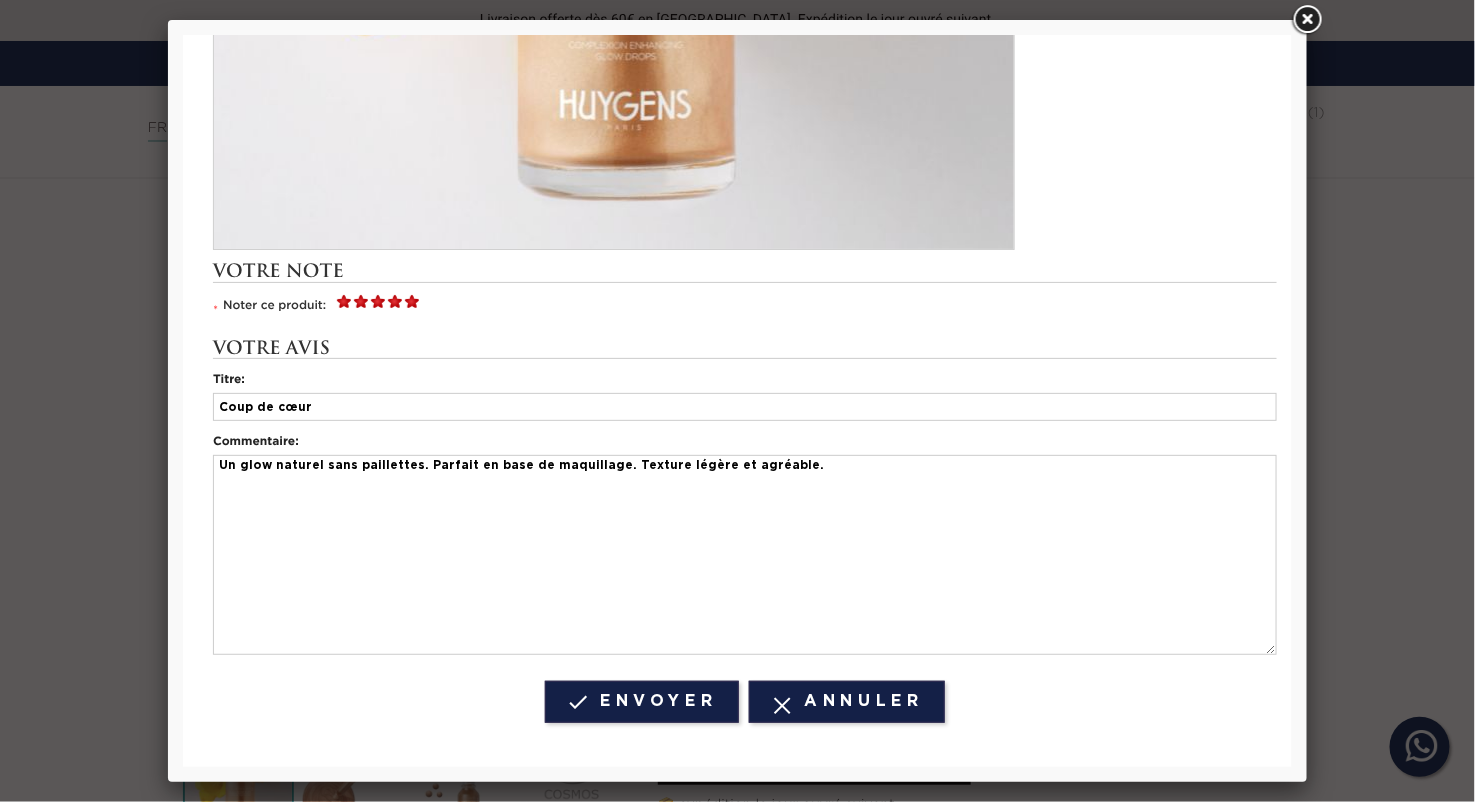 type on "Un glow naturel sans paillettes. Parfait en base de maquillage. Texture légère et agréable." 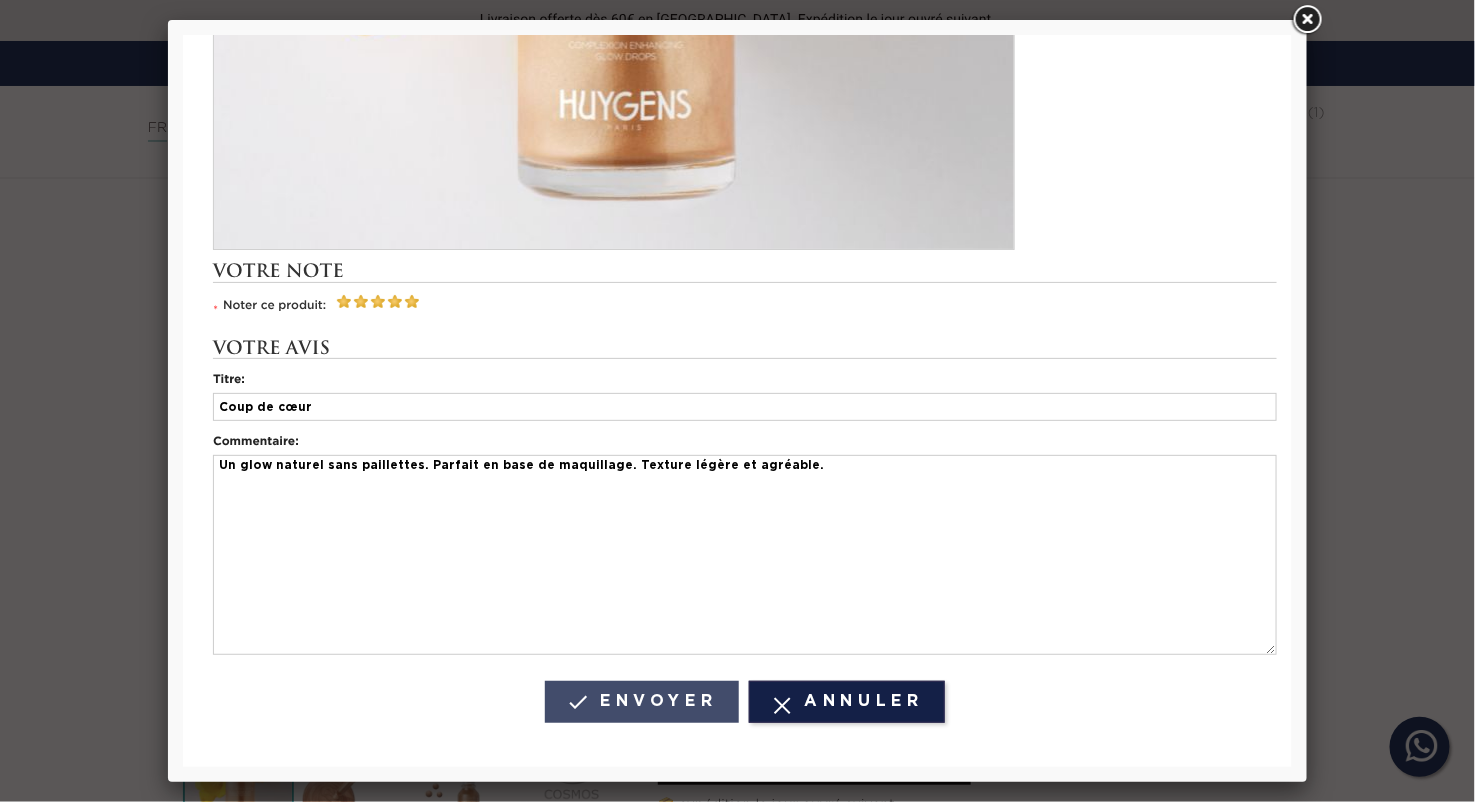 click on " Envoyer" at bounding box center [641, 702] 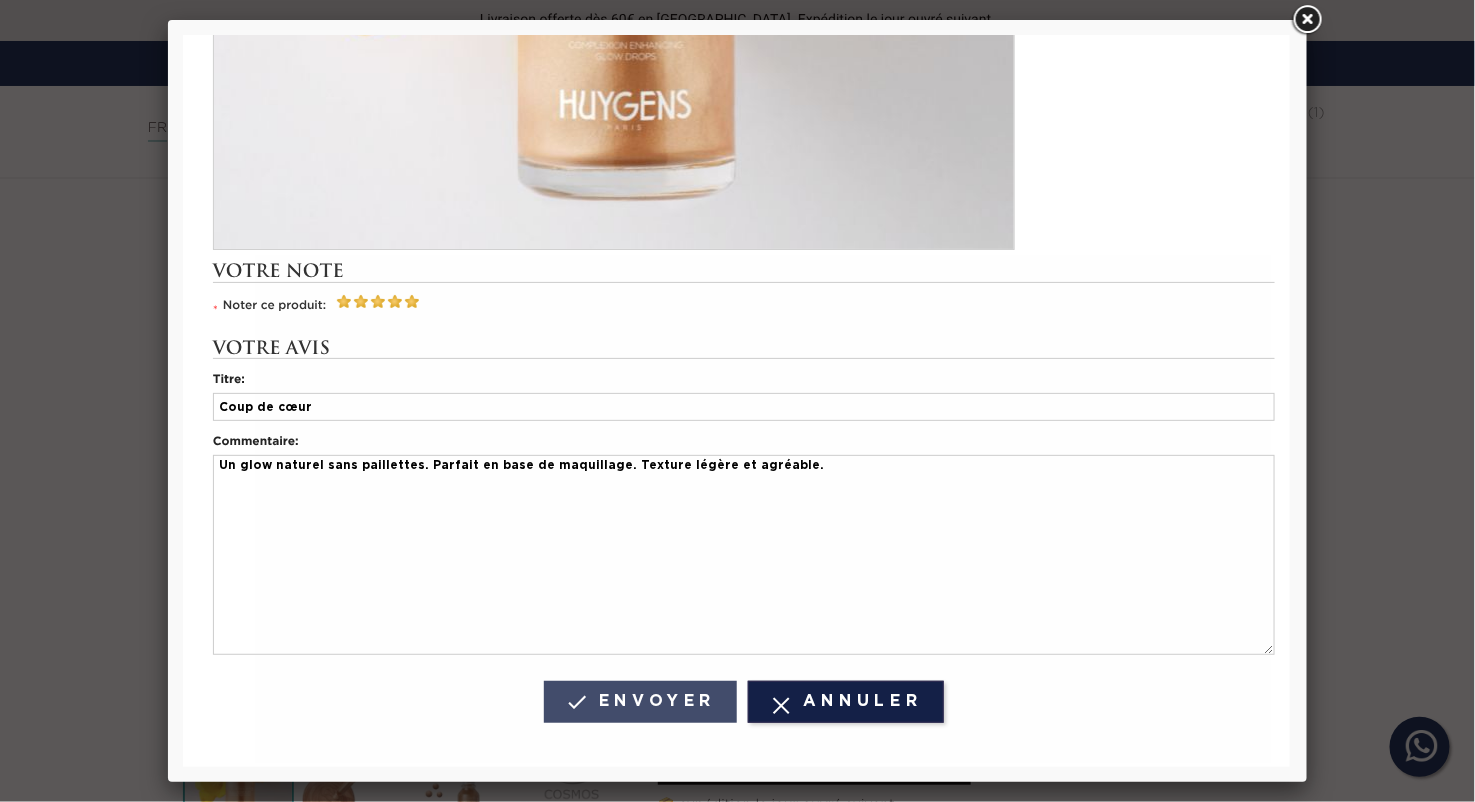 scroll, scrollTop: 0, scrollLeft: 0, axis: both 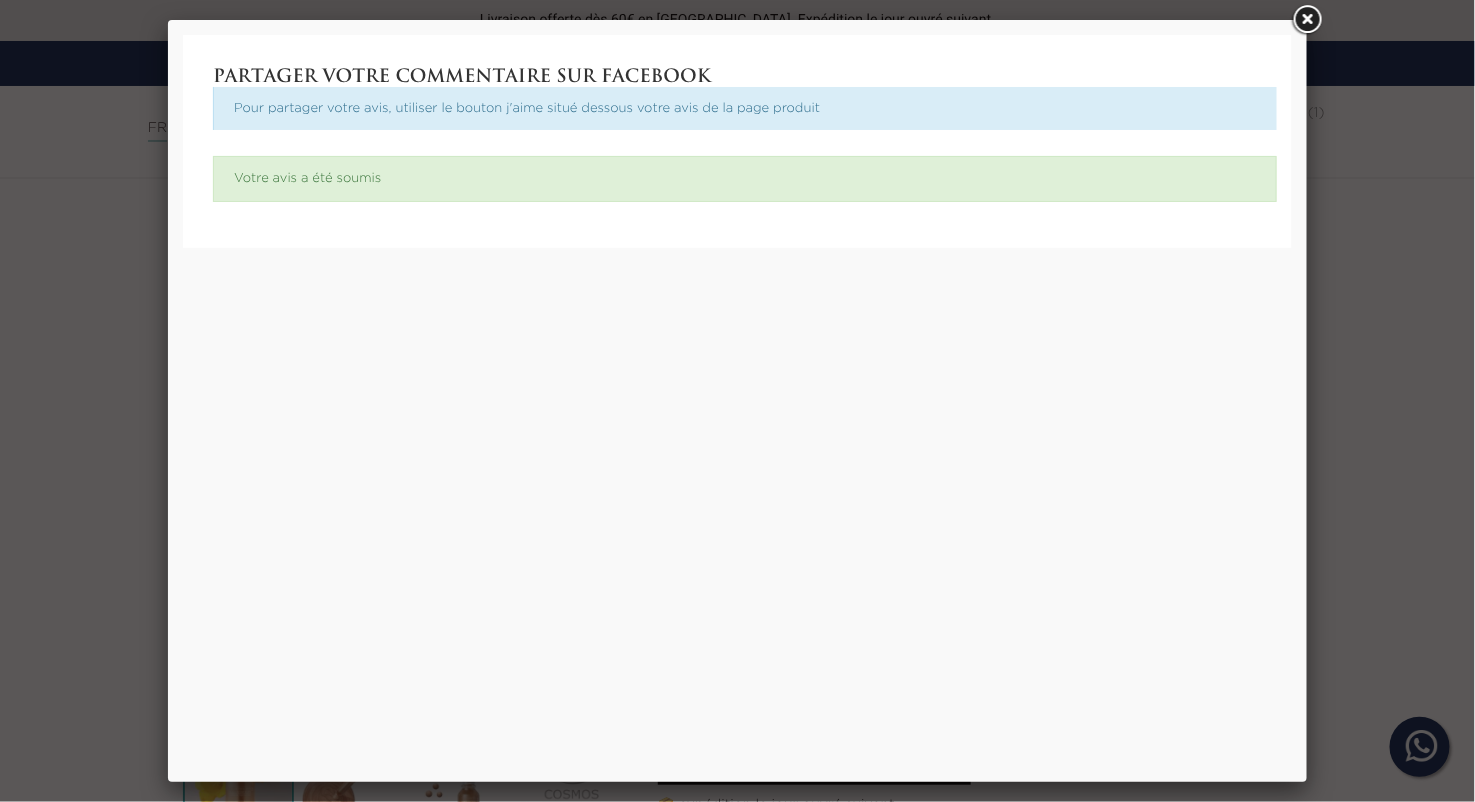 click on "Partager votre commentaire sur Facebook
Pour partager votre avis, utiliser le bouton j'aime situé dessous votre avis de la page produit
Votre avis a été soumis
Avis en cours (Facebook wall post et bons de réduction peuvent prendre du temps) ..." at bounding box center [737, 401] 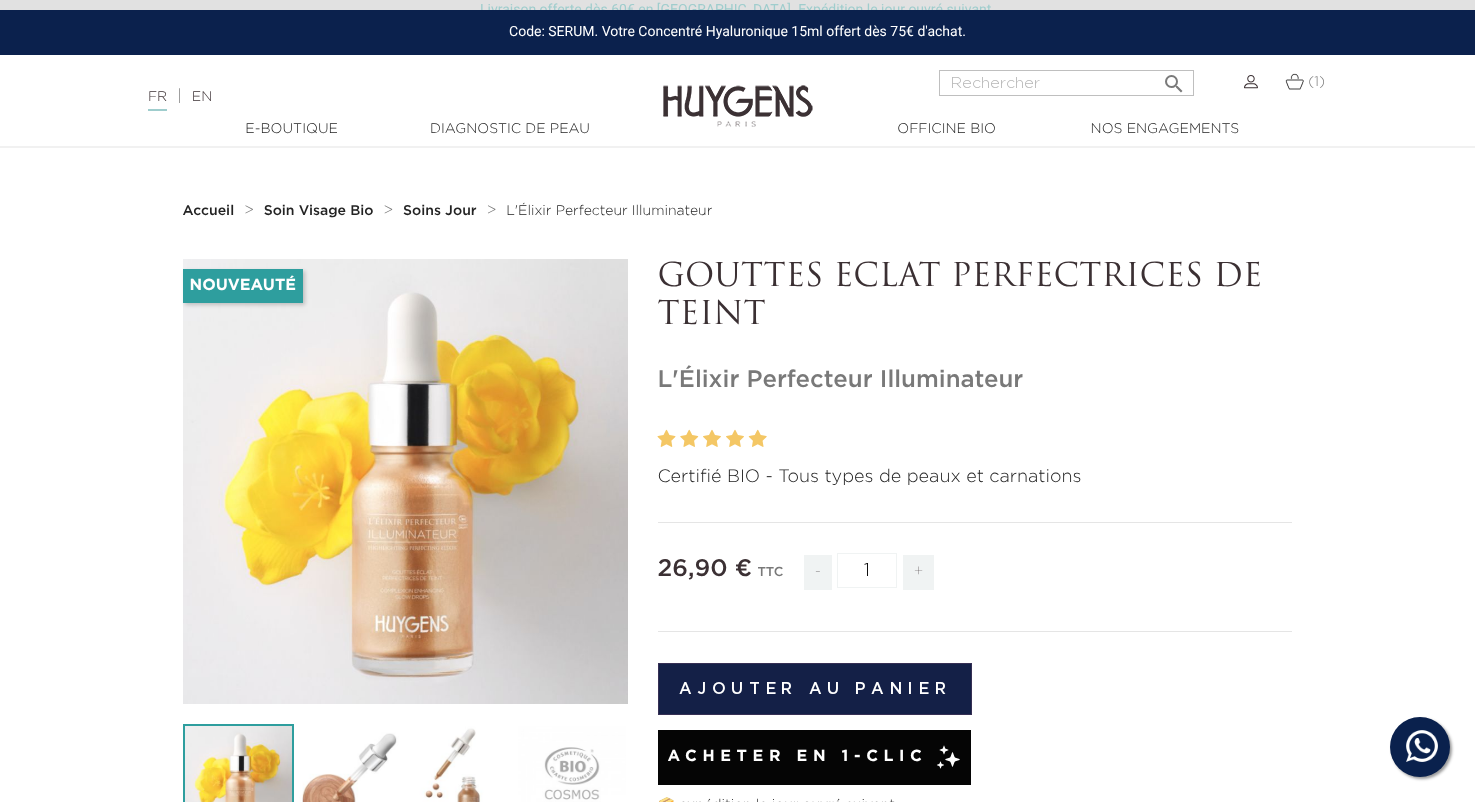 scroll, scrollTop: 1250, scrollLeft: 0, axis: vertical 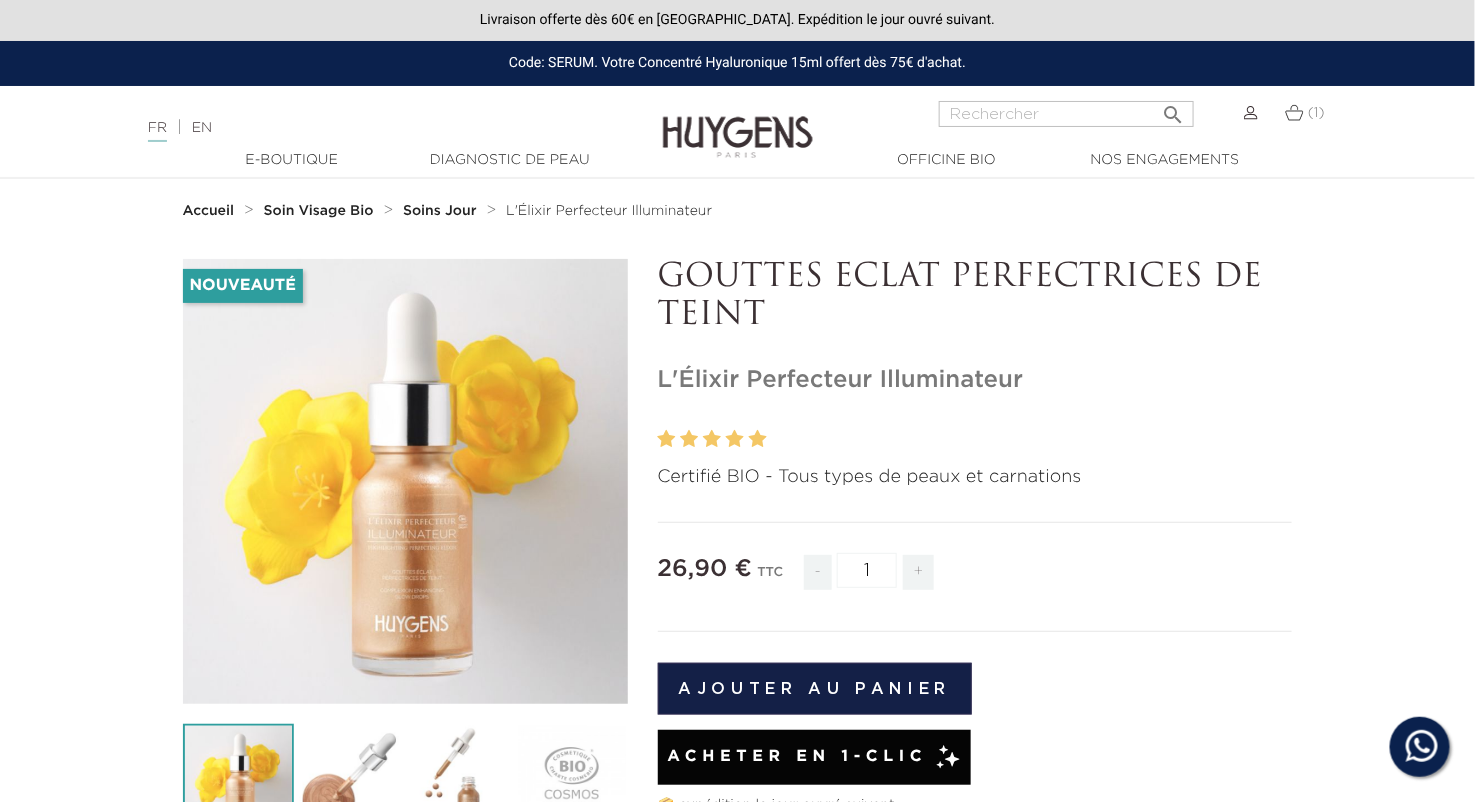 click at bounding box center [1251, 113] 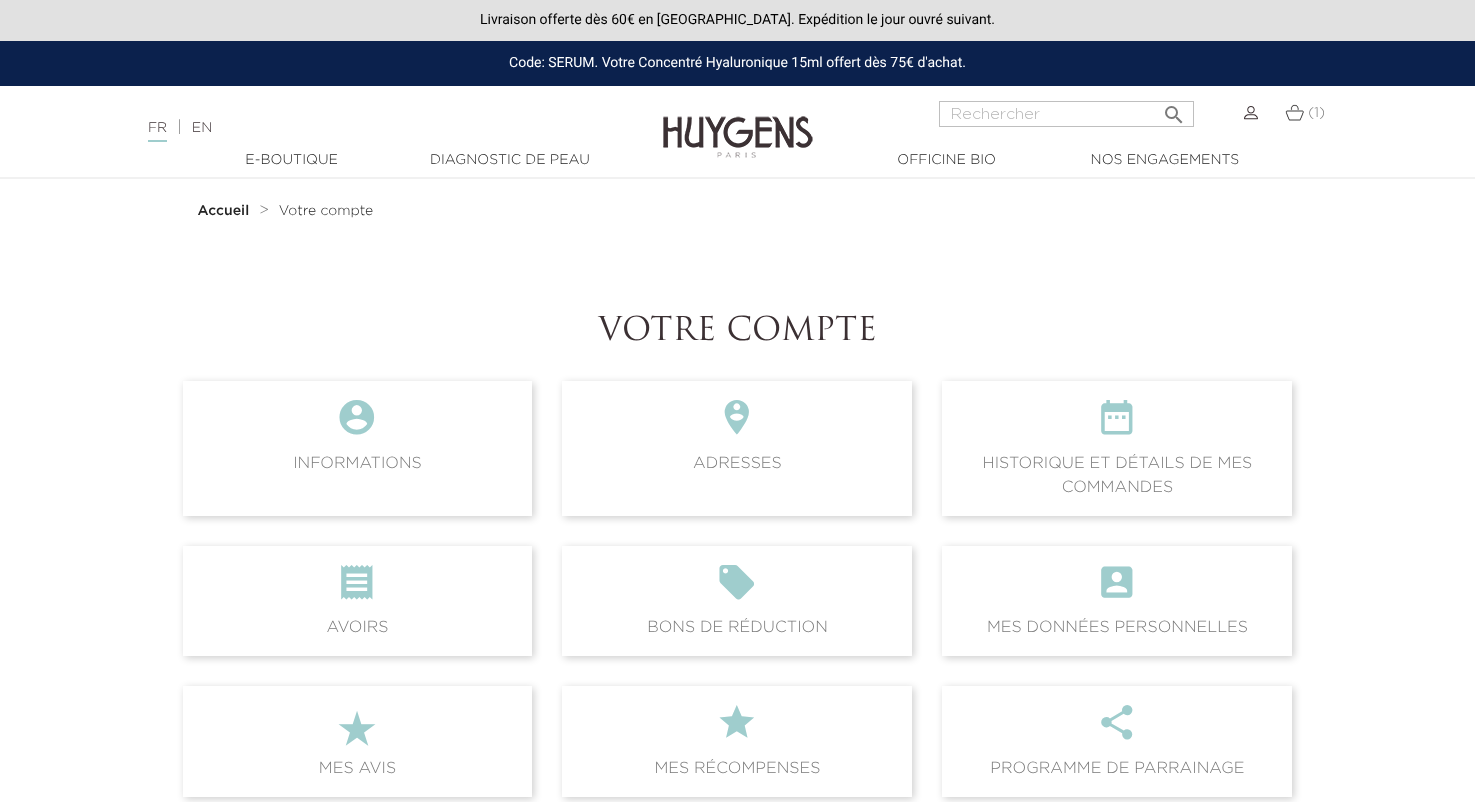 scroll, scrollTop: 0, scrollLeft: 0, axis: both 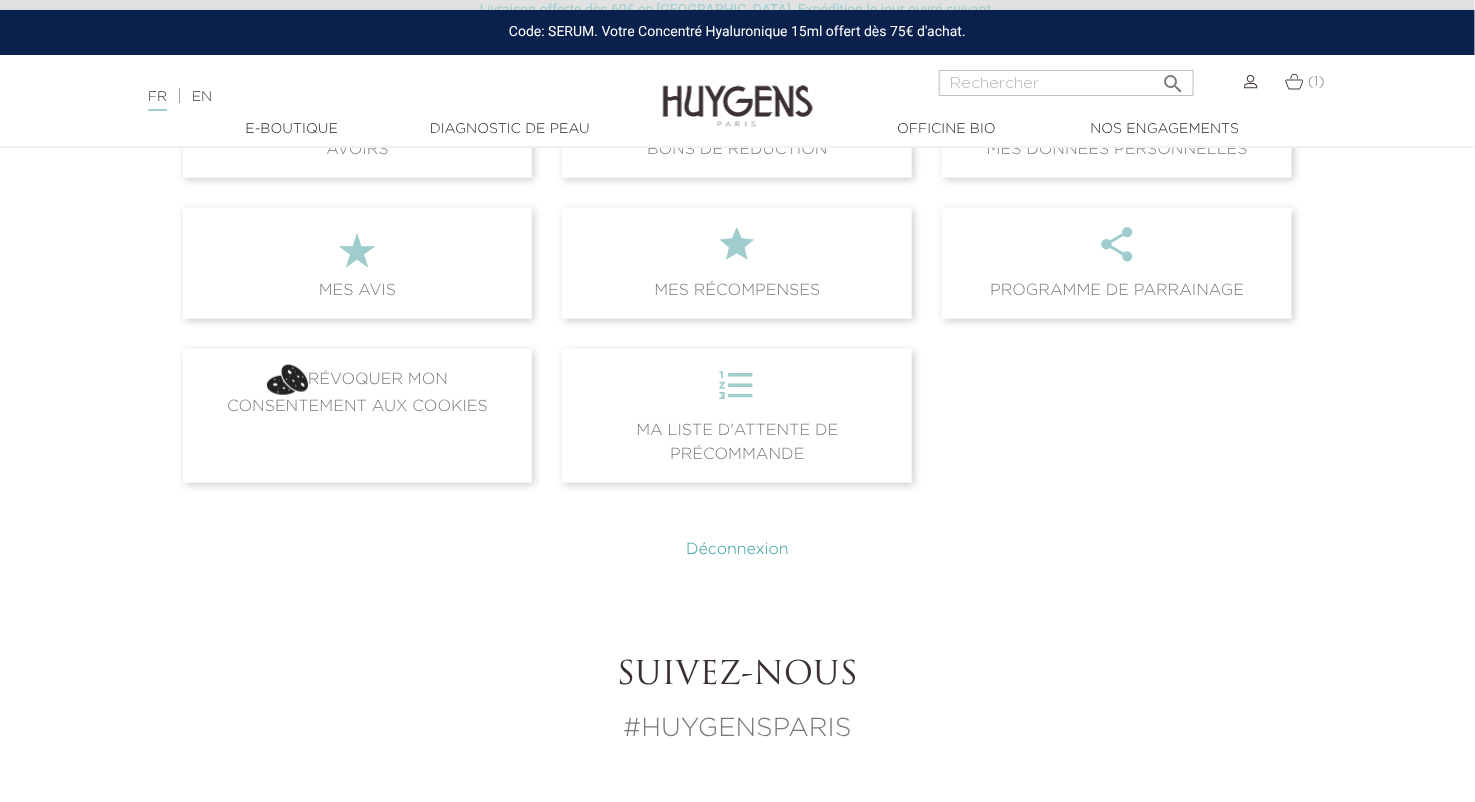 click on "Déconnexion" at bounding box center [737, 550] 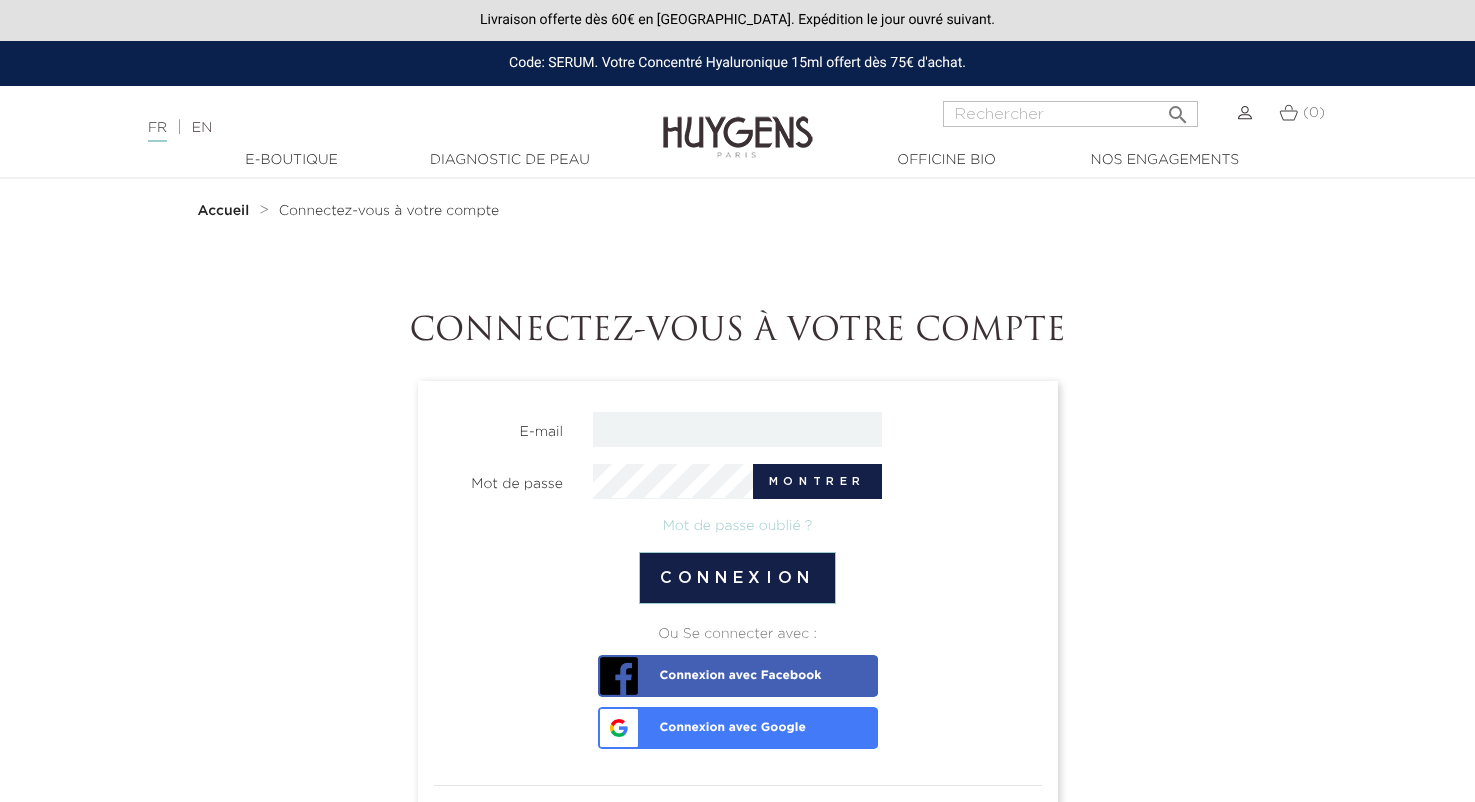 scroll, scrollTop: 0, scrollLeft: 0, axis: both 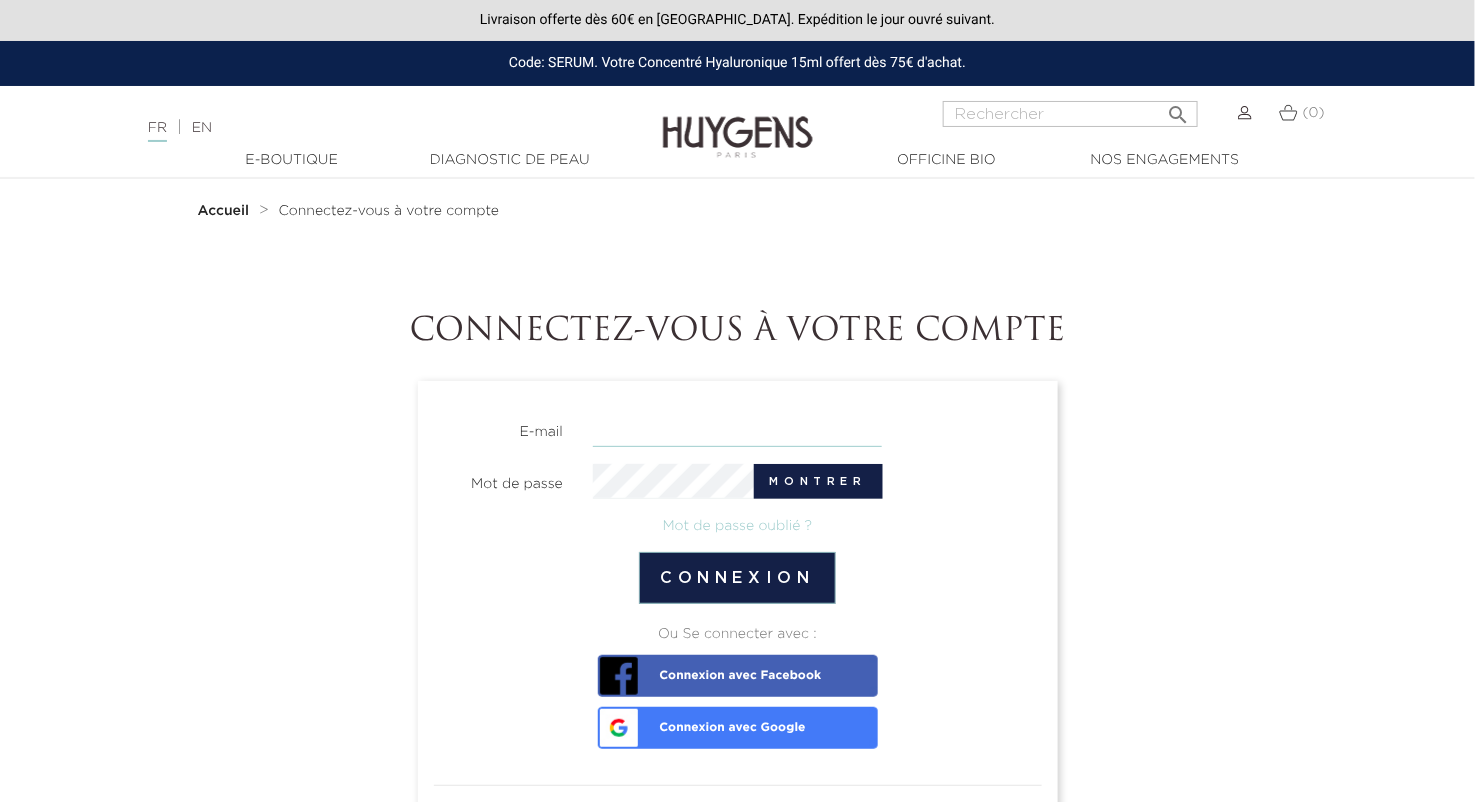 click at bounding box center [737, 429] 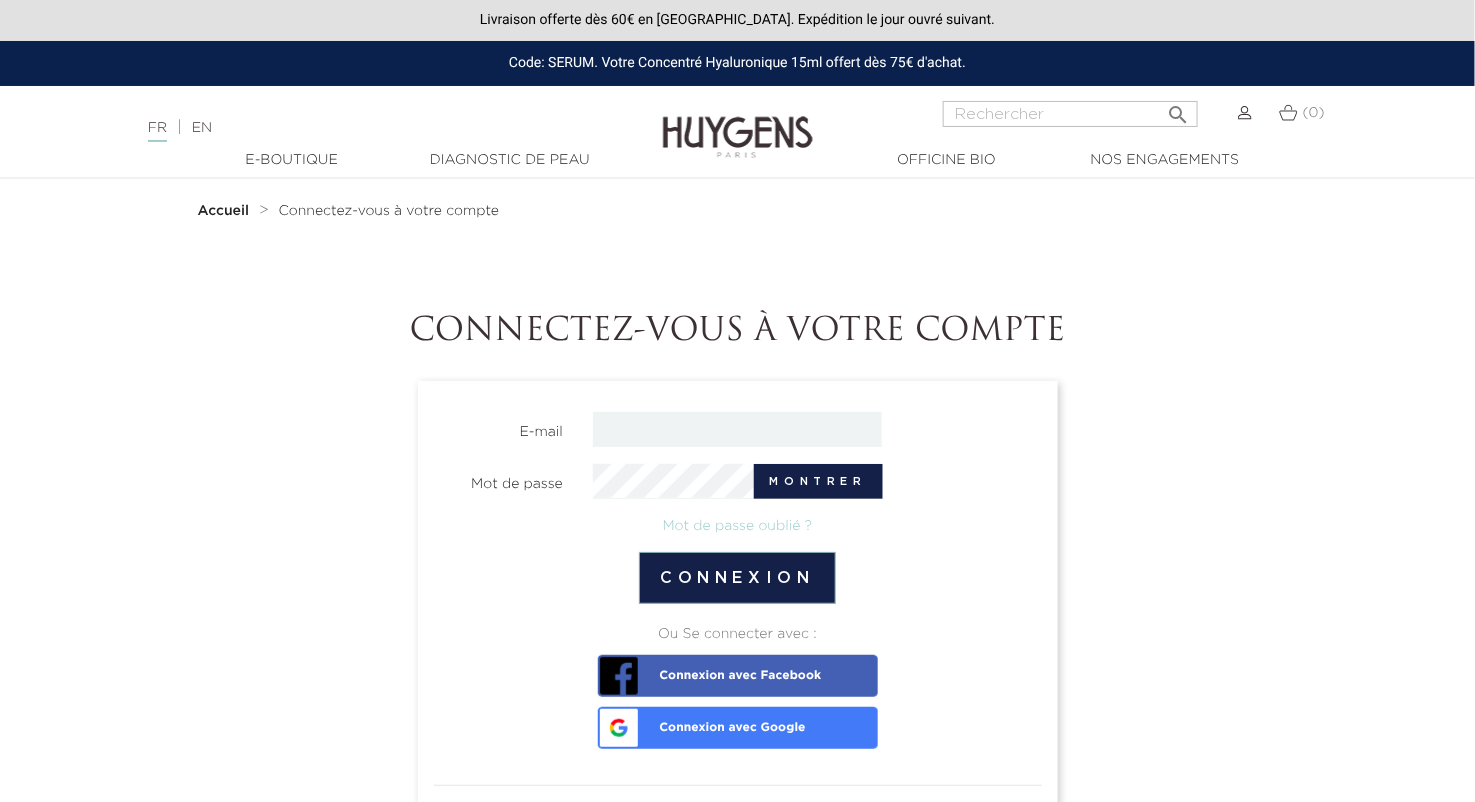 click on "Connectez-vous à votre compte
E-mail
Mot de passe
Montrer
Mot de passe oublié ?
Connexion
Ou Se connecter avec    : Connexion avec Facebook" at bounding box center [738, 577] 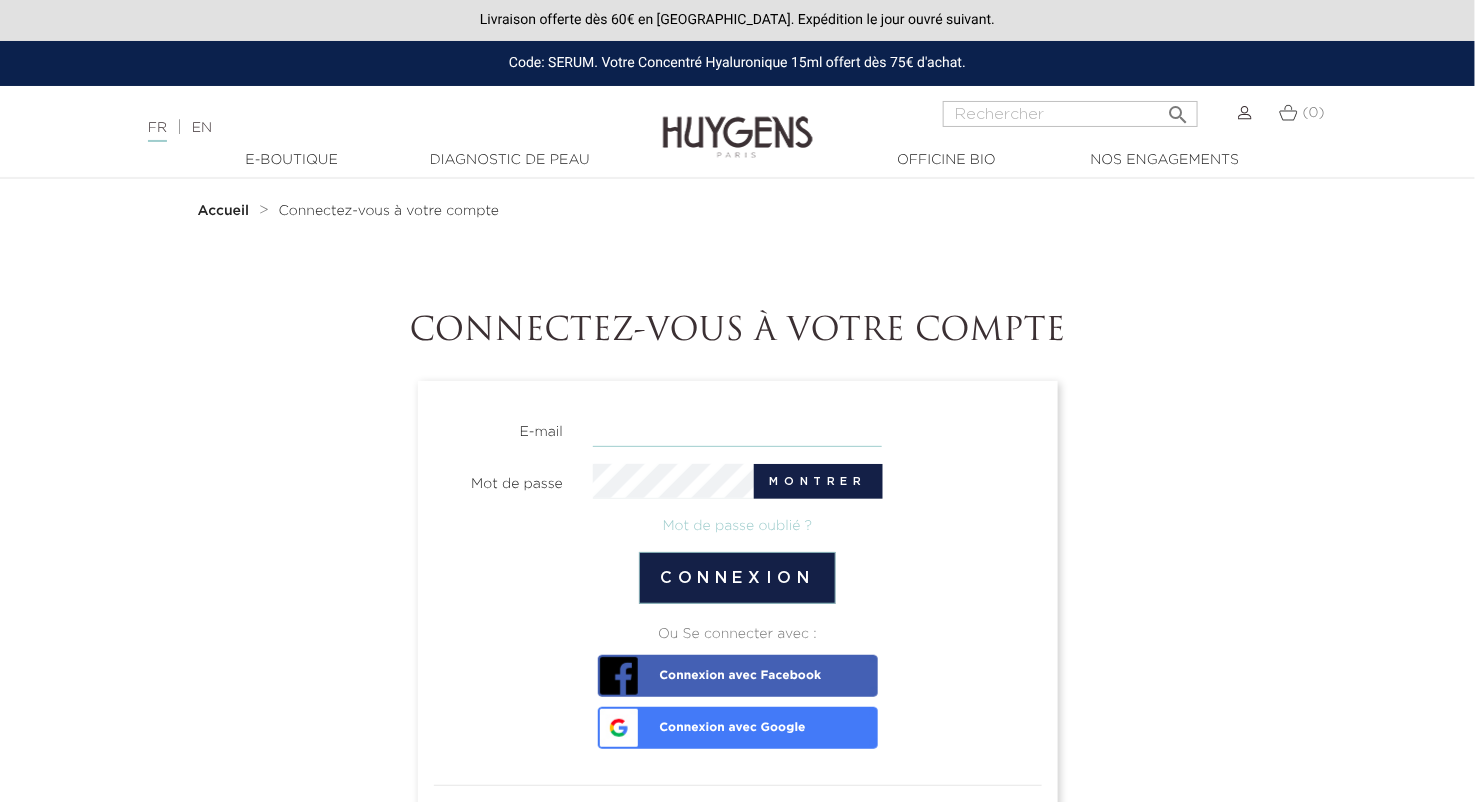click at bounding box center (737, 429) 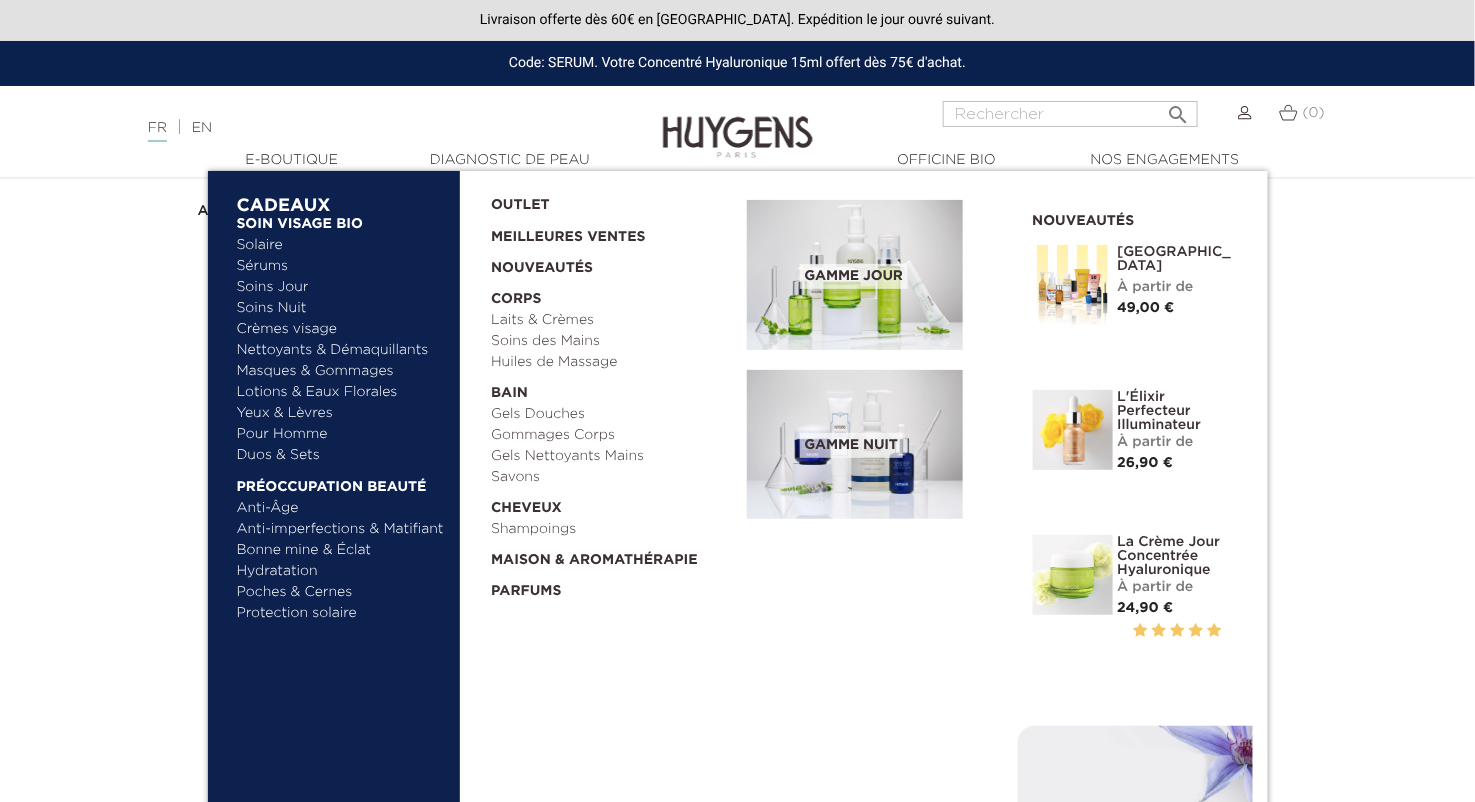 click at bounding box center (1073, 430) 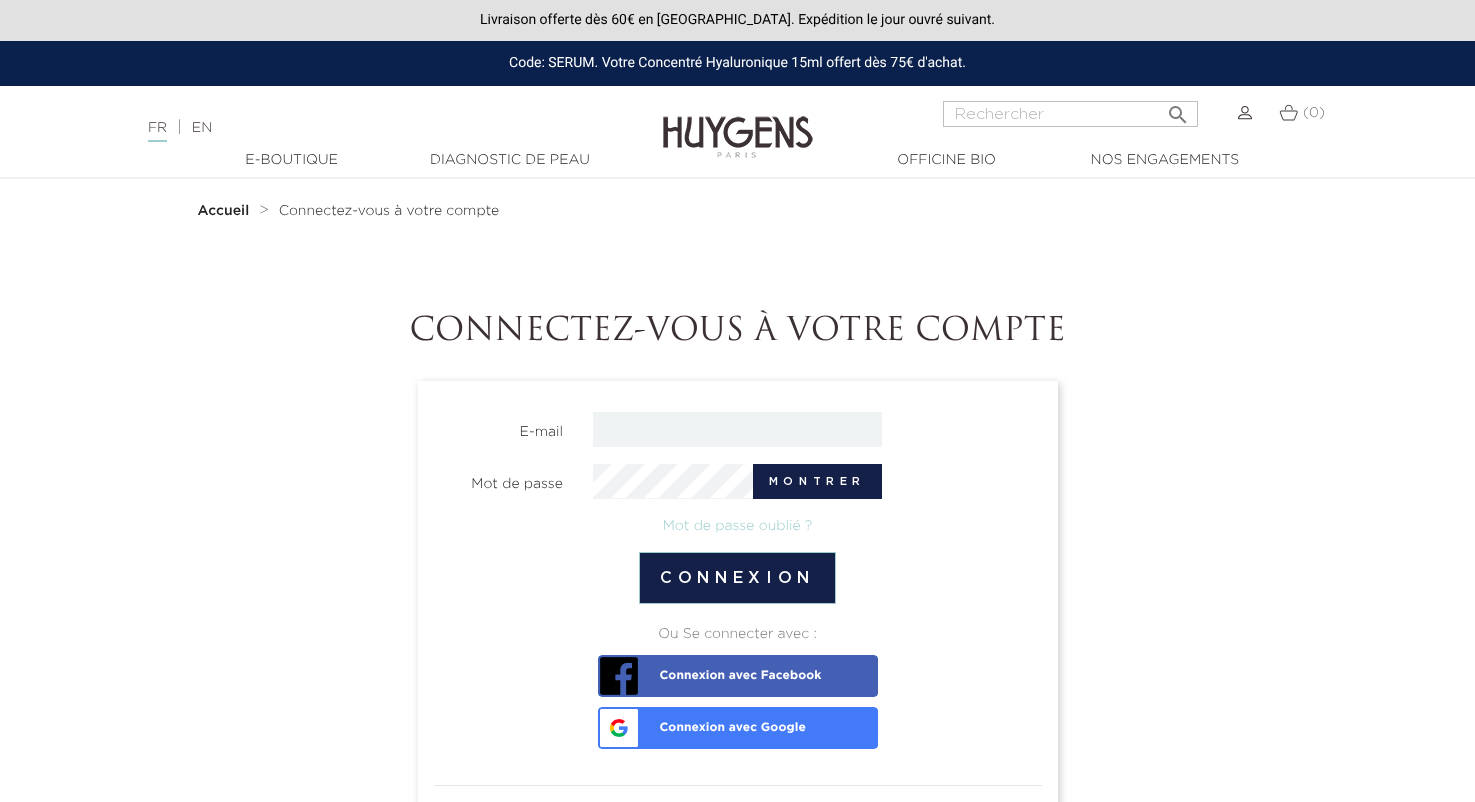 scroll, scrollTop: 0, scrollLeft: 0, axis: both 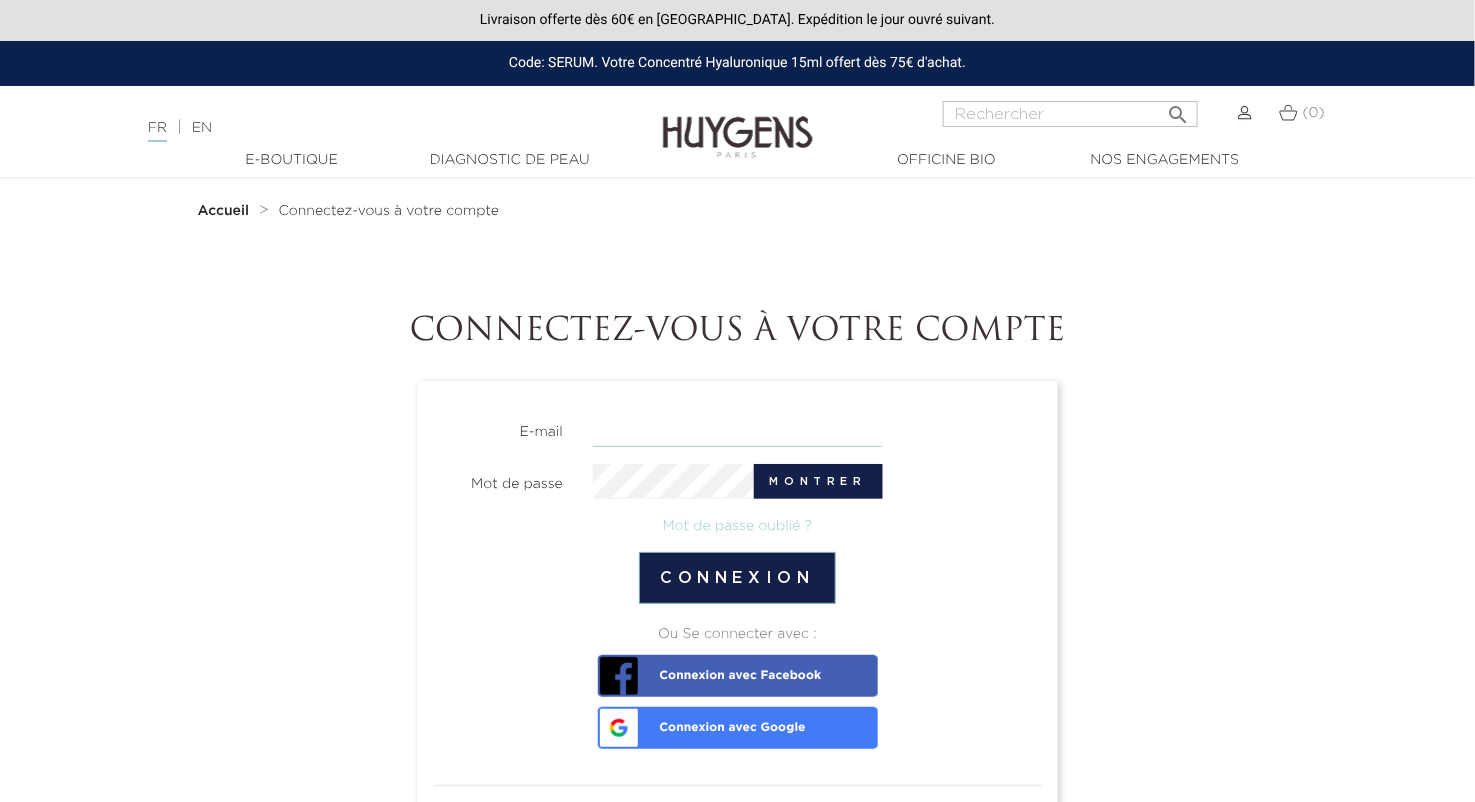click at bounding box center (737, 429) 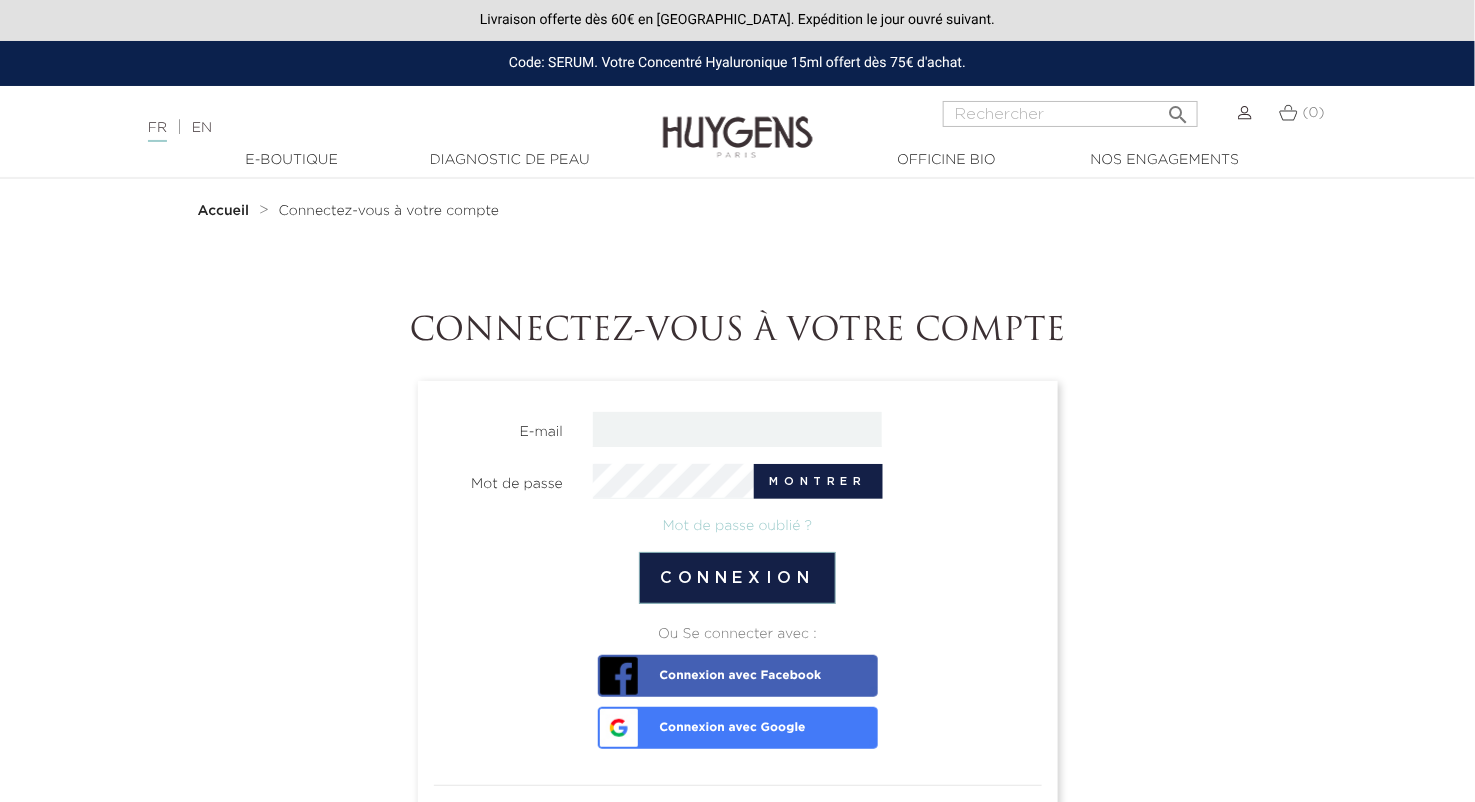 click on "E-mail
Mot de passe
Montrer
Mot de passe oublié ?
Connexion
Ou Se connecter avec    : Connexion avec Facebook Connexion avec Google" at bounding box center [738, 611] 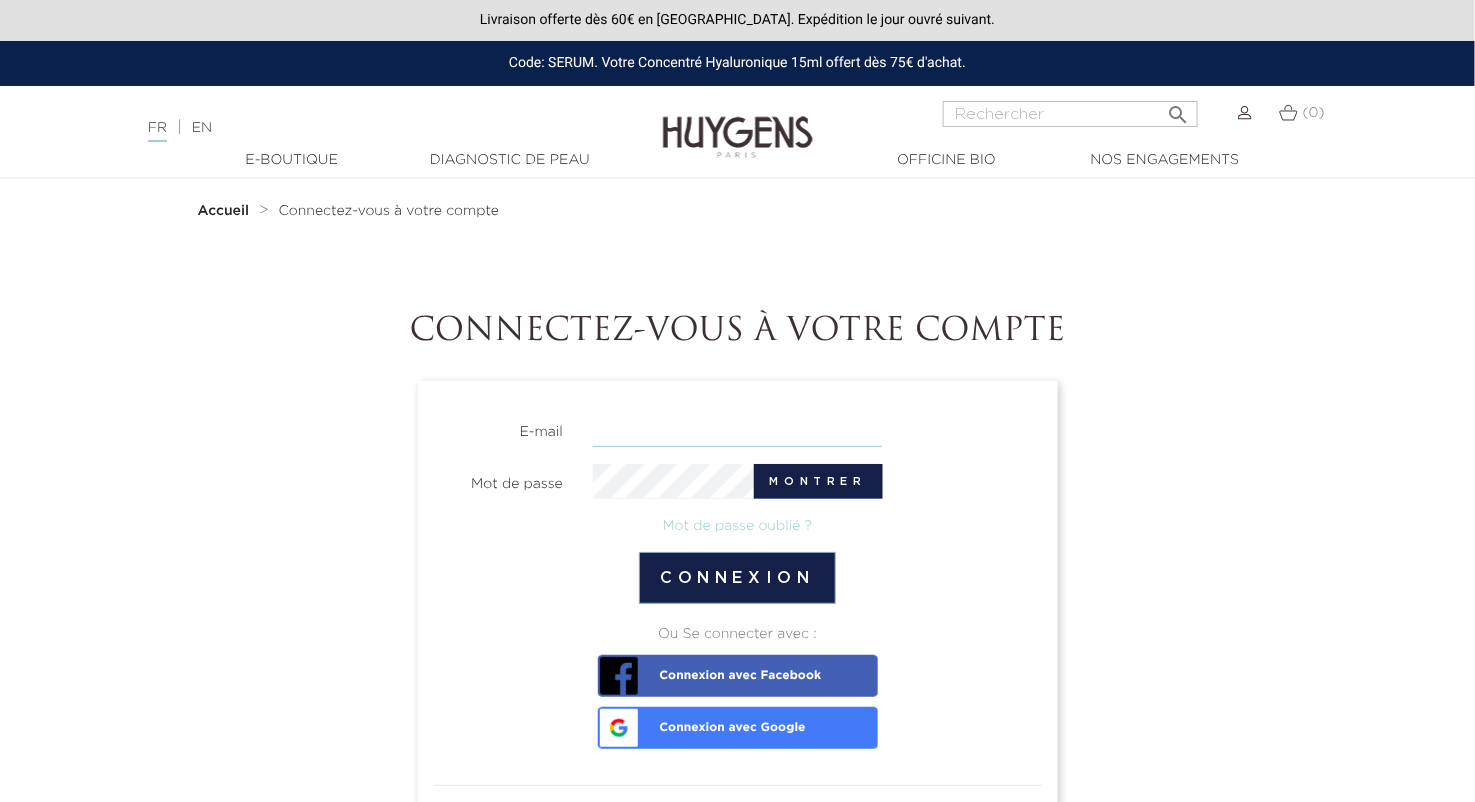 click at bounding box center [737, 429] 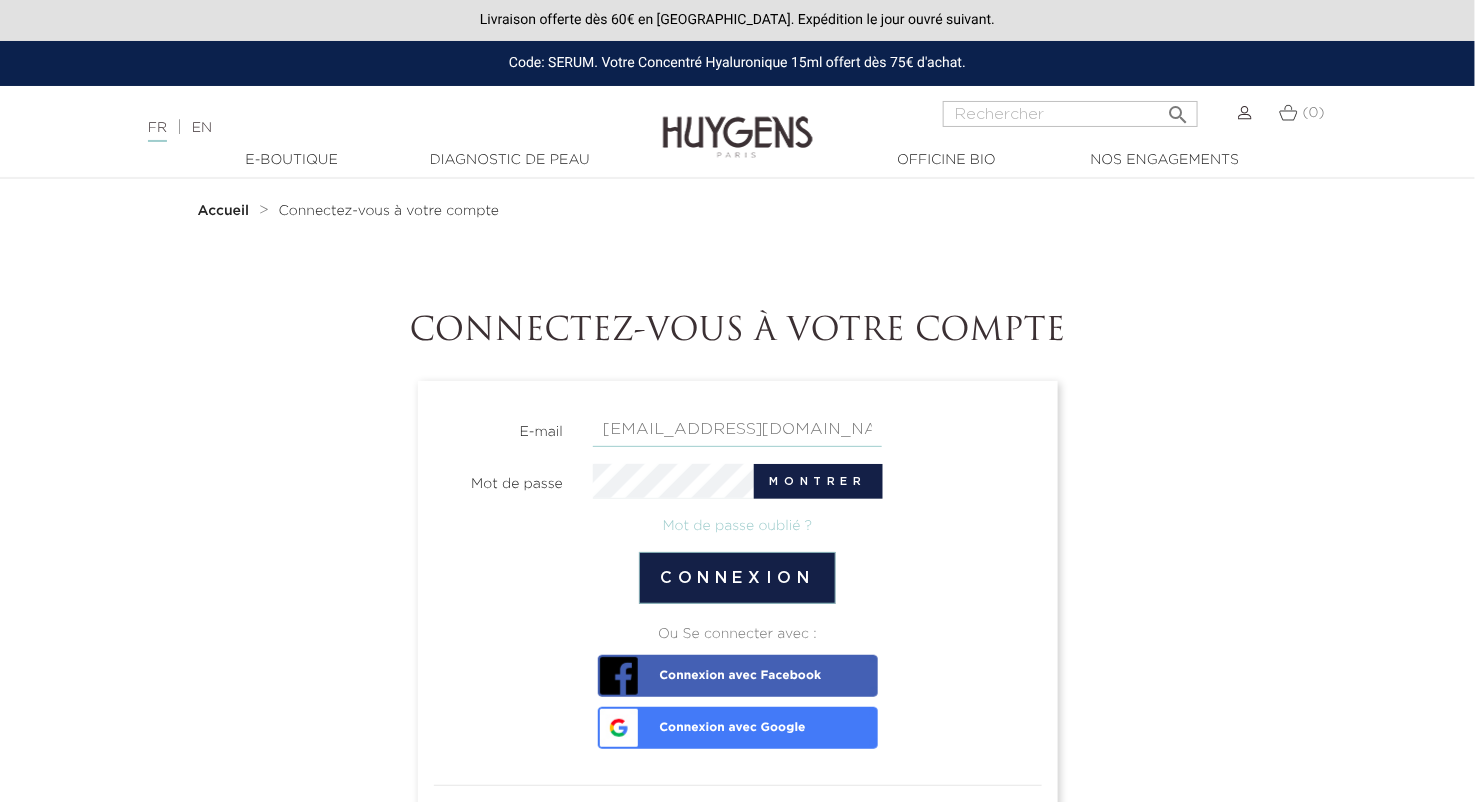 type on "sales@huygens.fr" 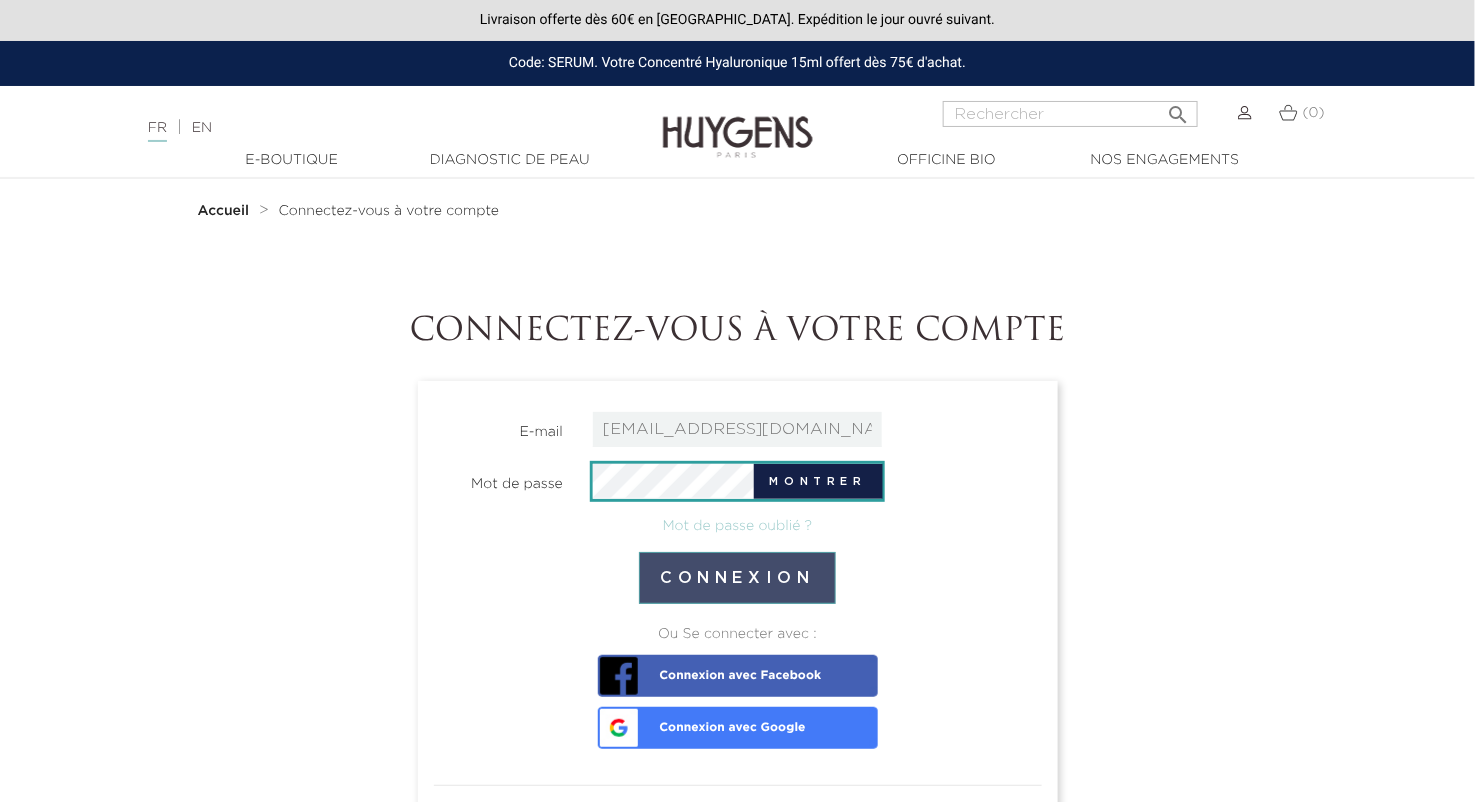 click on "Connexion" at bounding box center (737, 578) 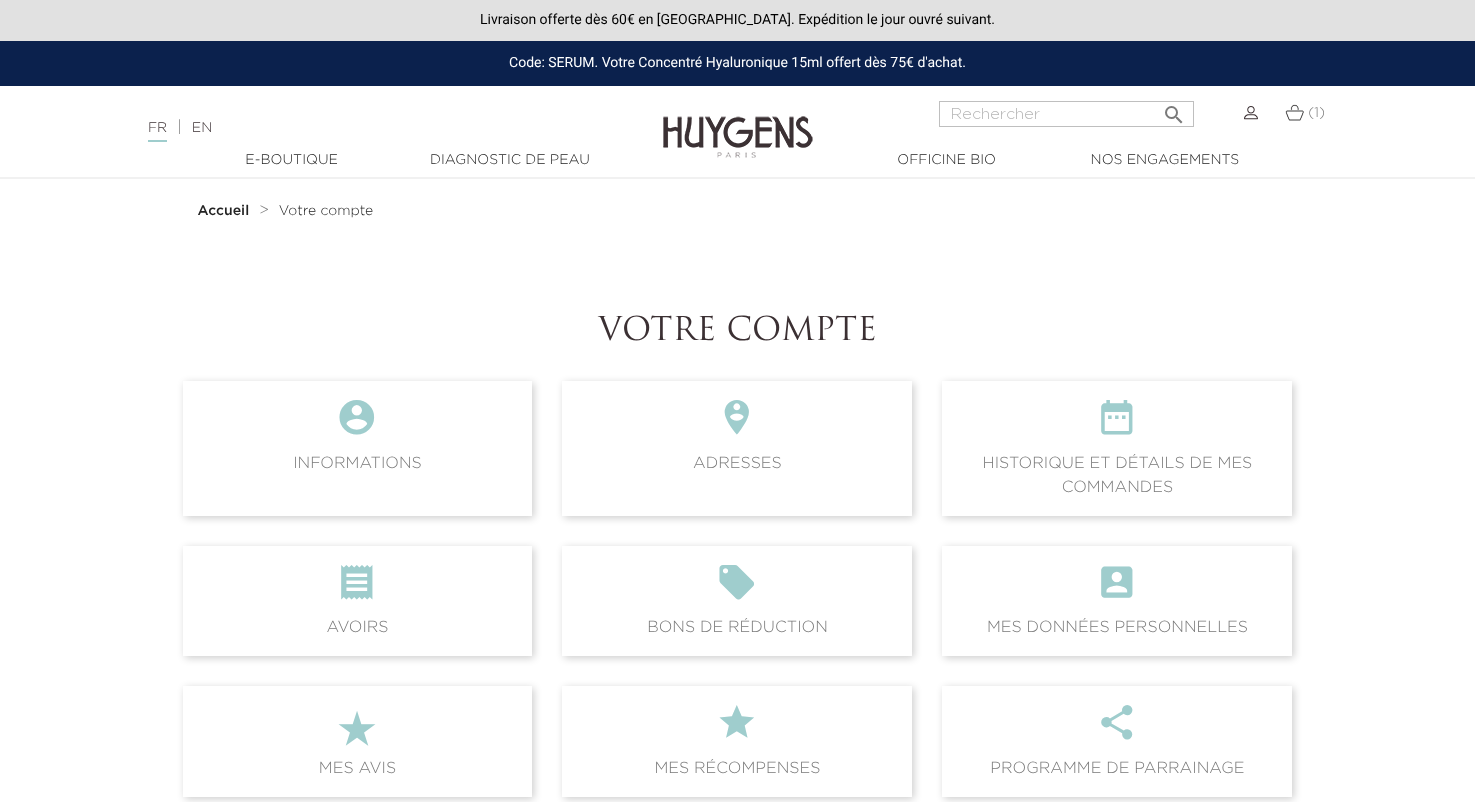 scroll, scrollTop: 0, scrollLeft: 0, axis: both 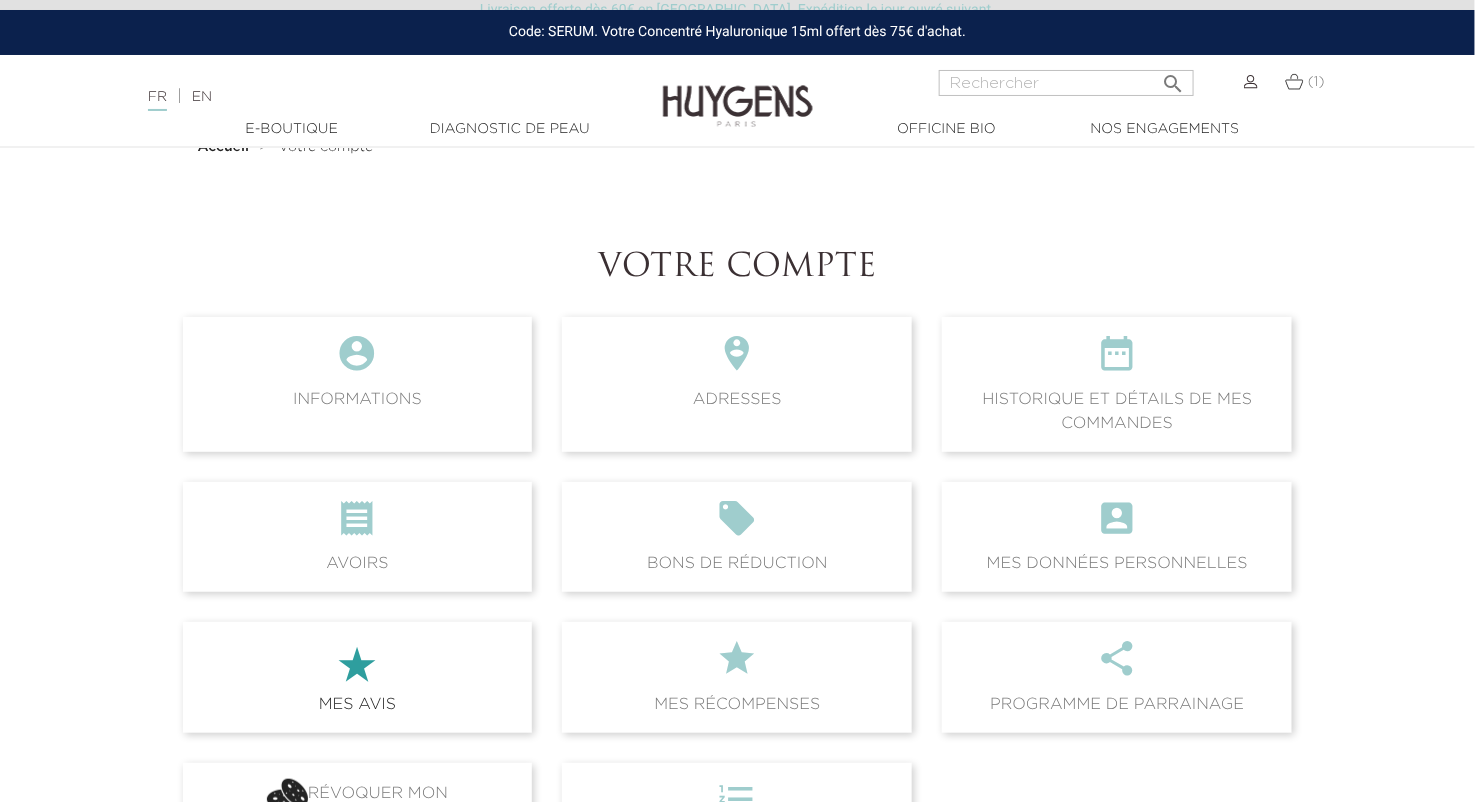 click on "★" at bounding box center (358, 665) 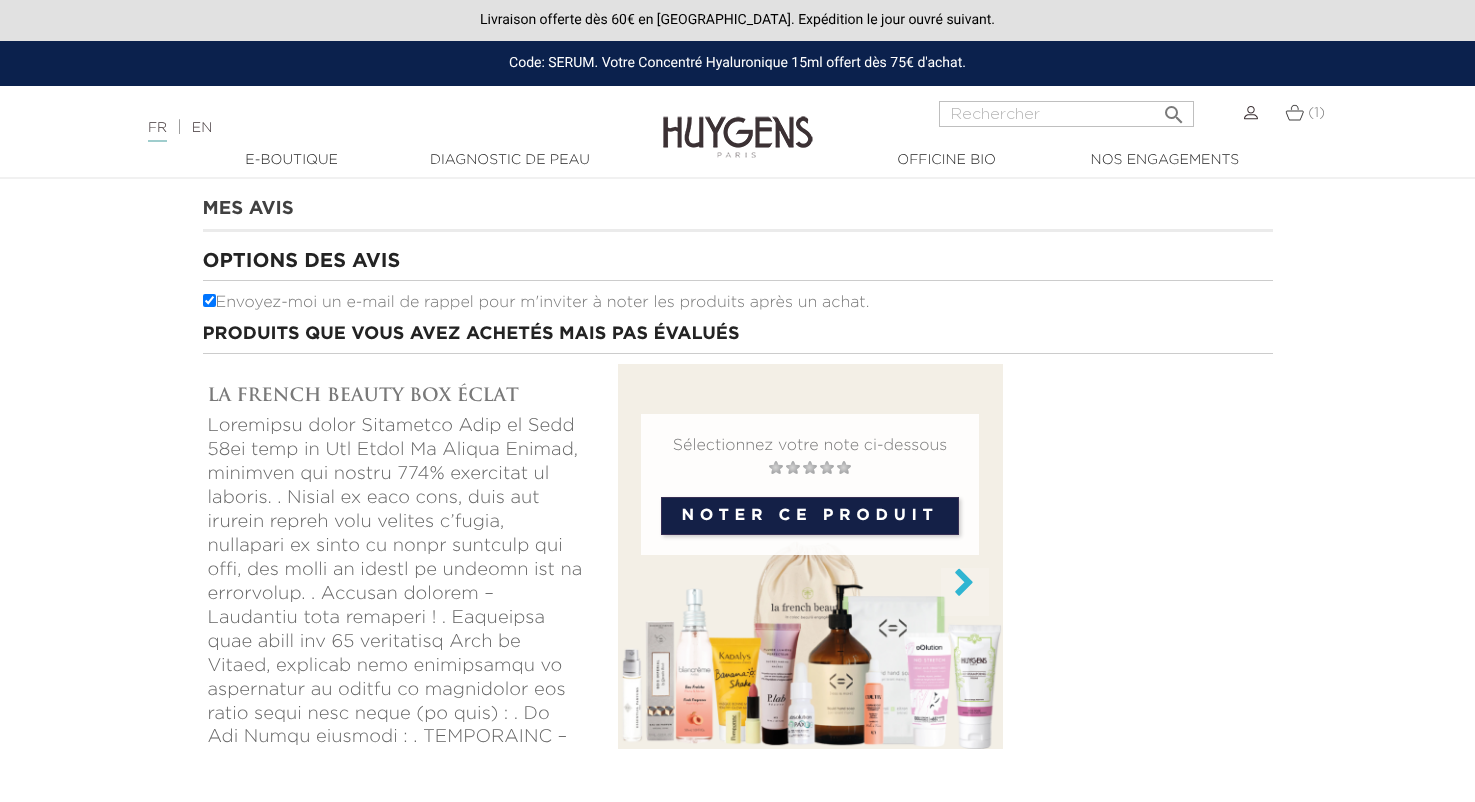 scroll, scrollTop: 0, scrollLeft: 0, axis: both 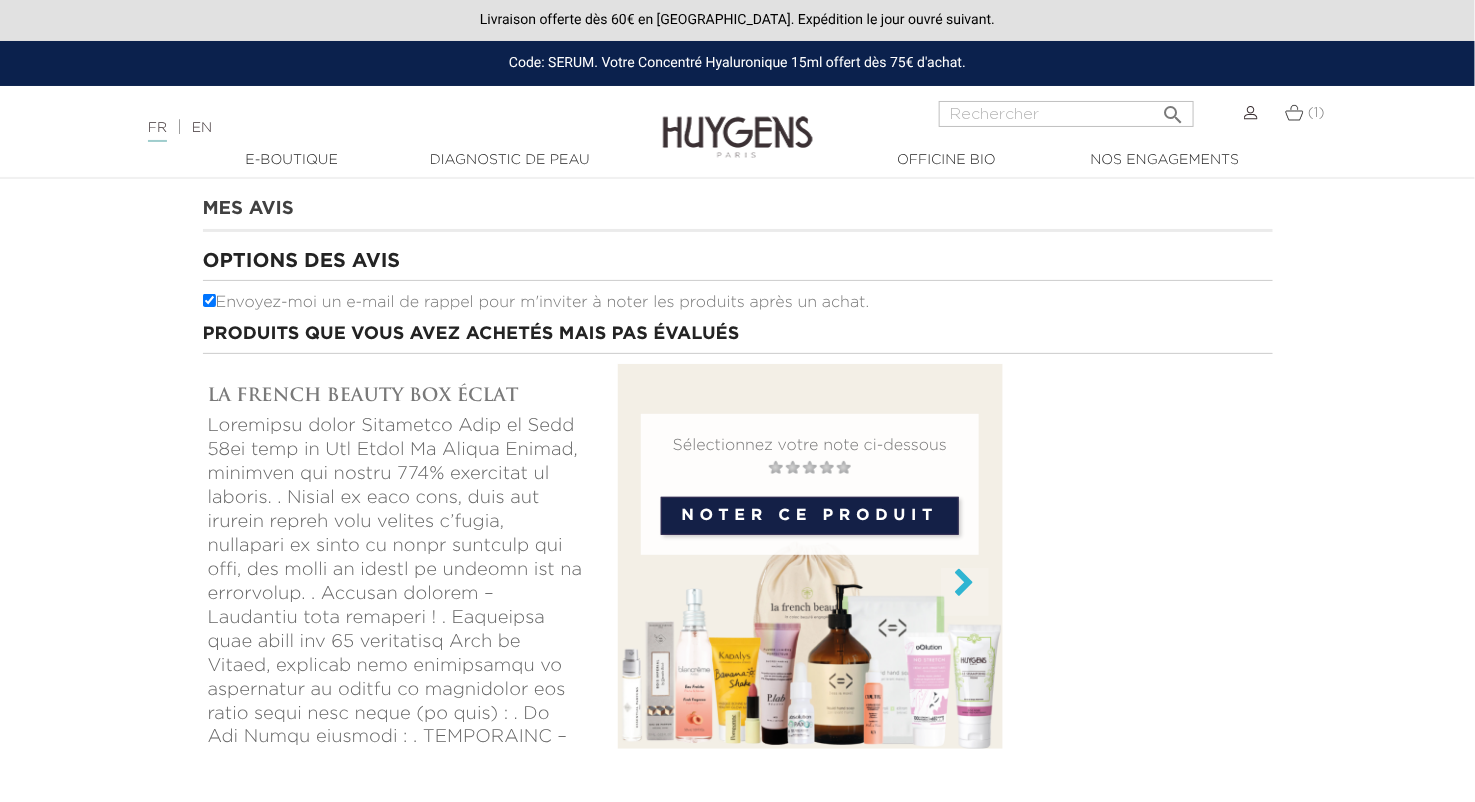 click on "Mes avis" at bounding box center (738, 215) 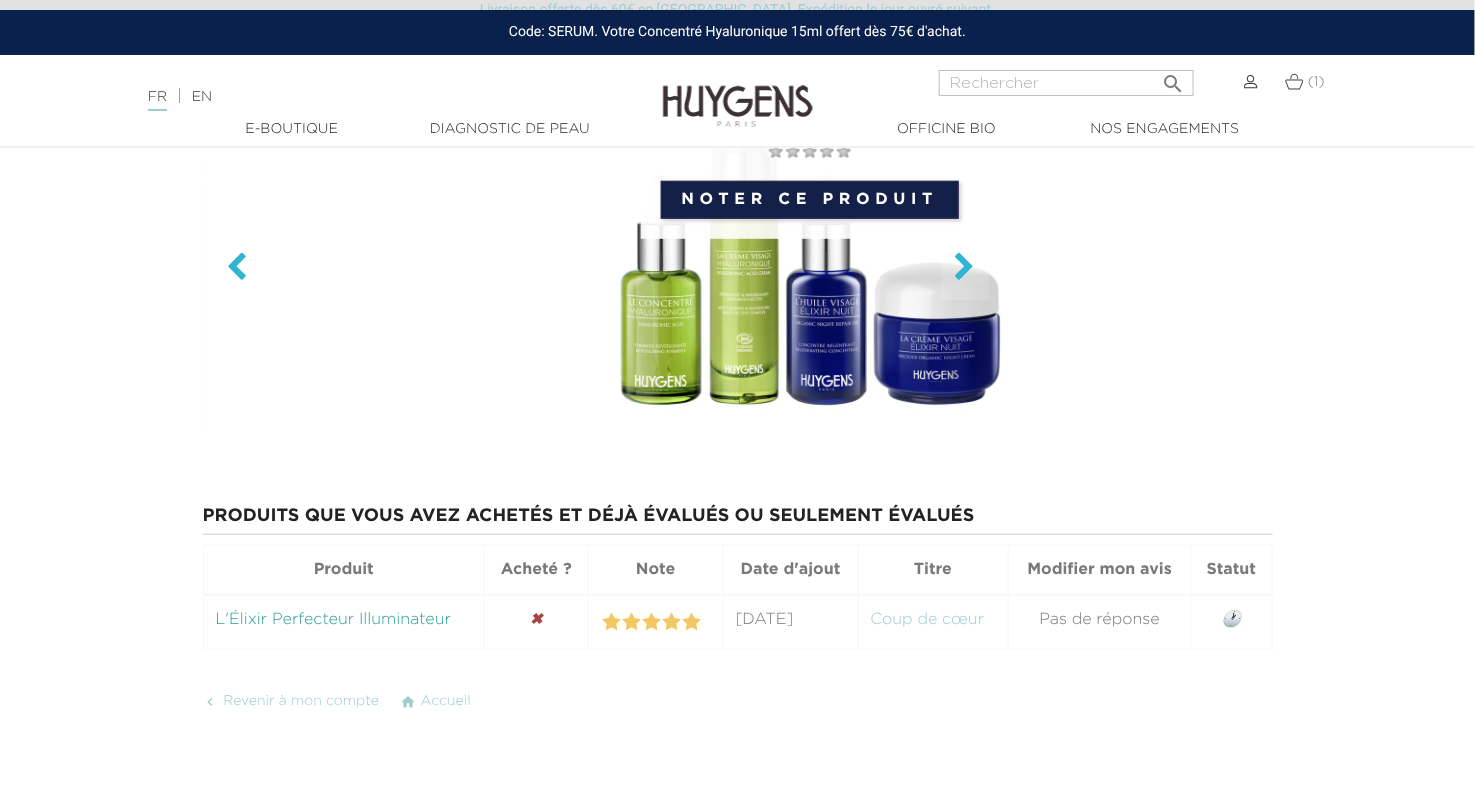 scroll, scrollTop: 518, scrollLeft: 0, axis: vertical 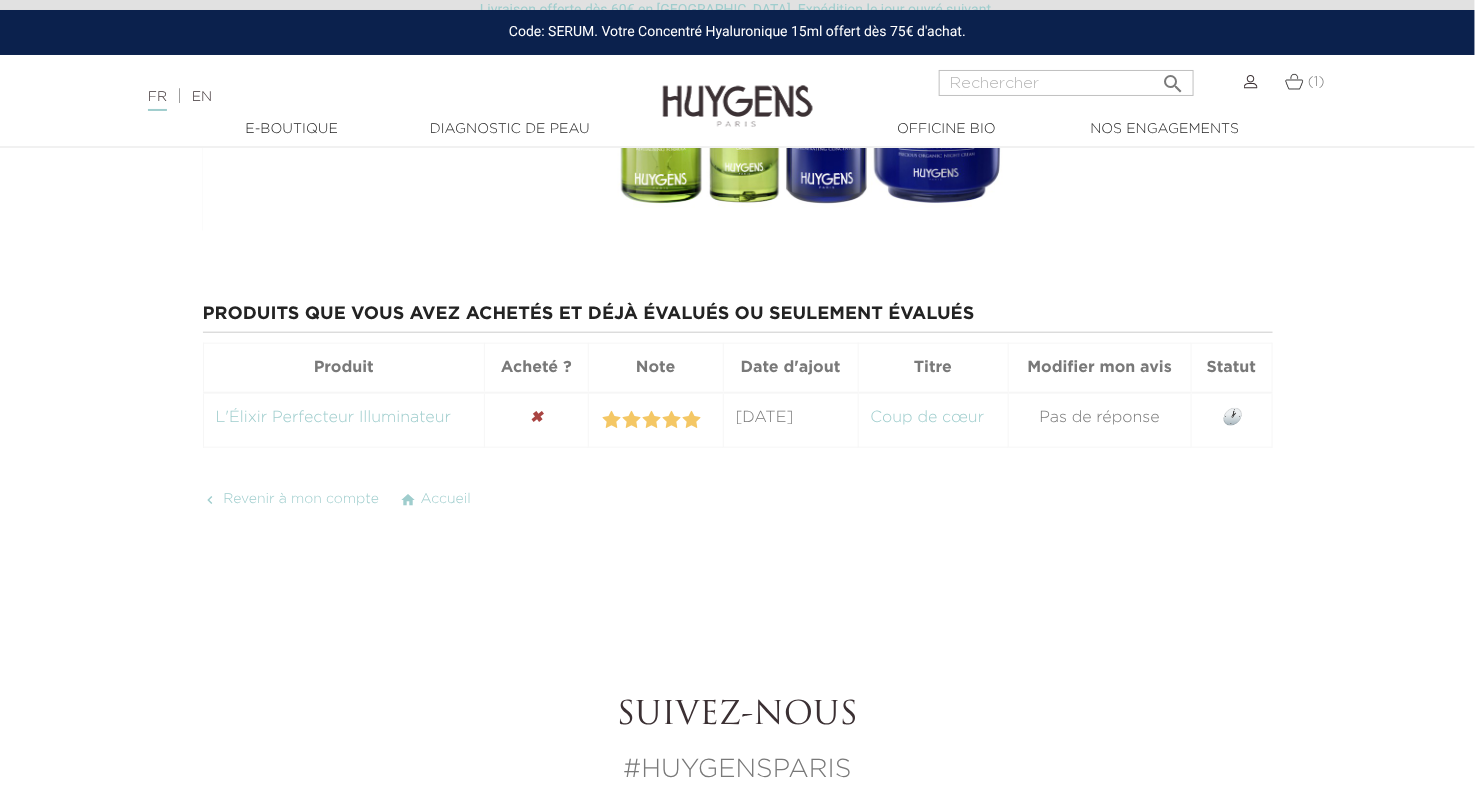 click on "✖" at bounding box center [536, 418] 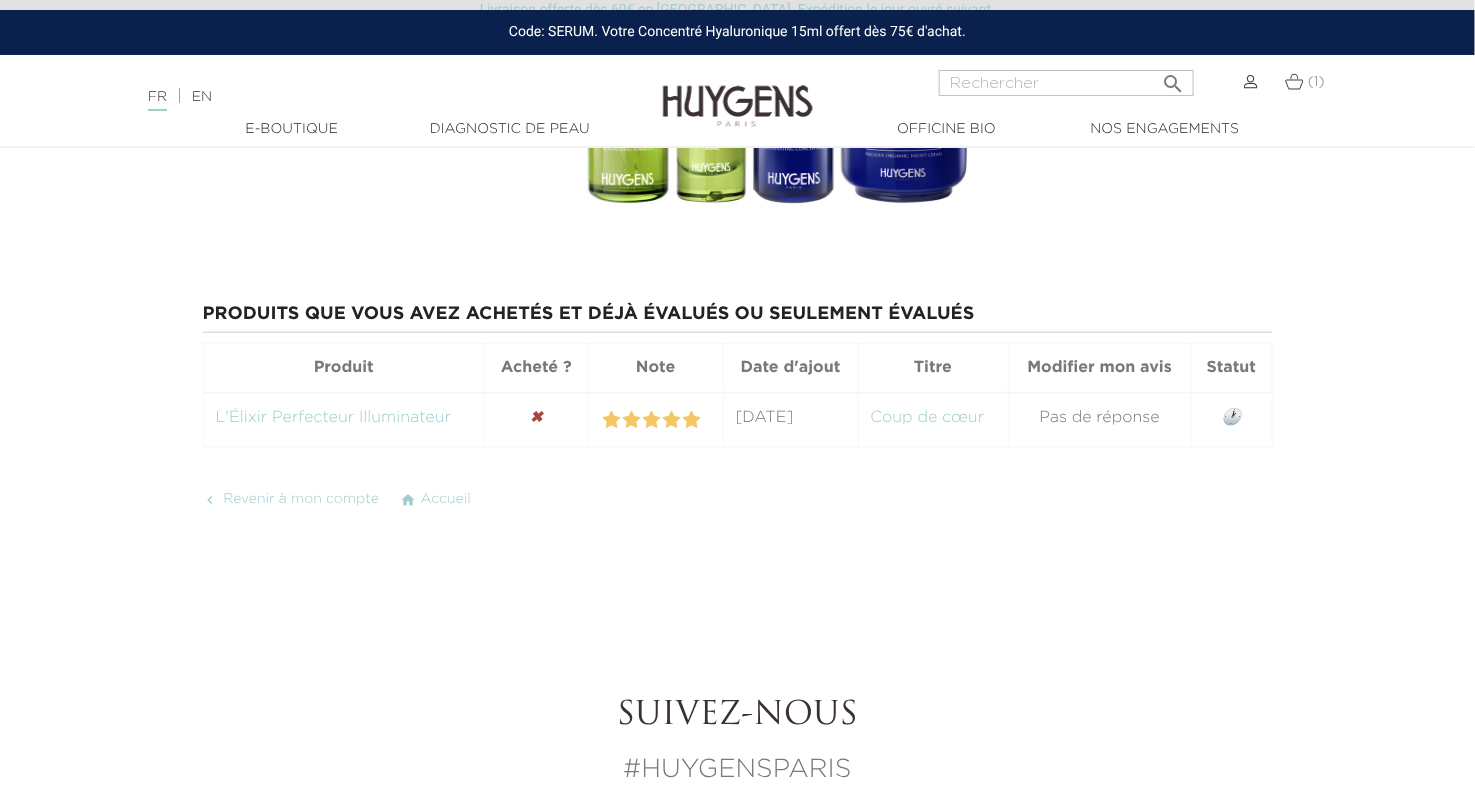 click on "Pas de réponse" at bounding box center [1099, 420] 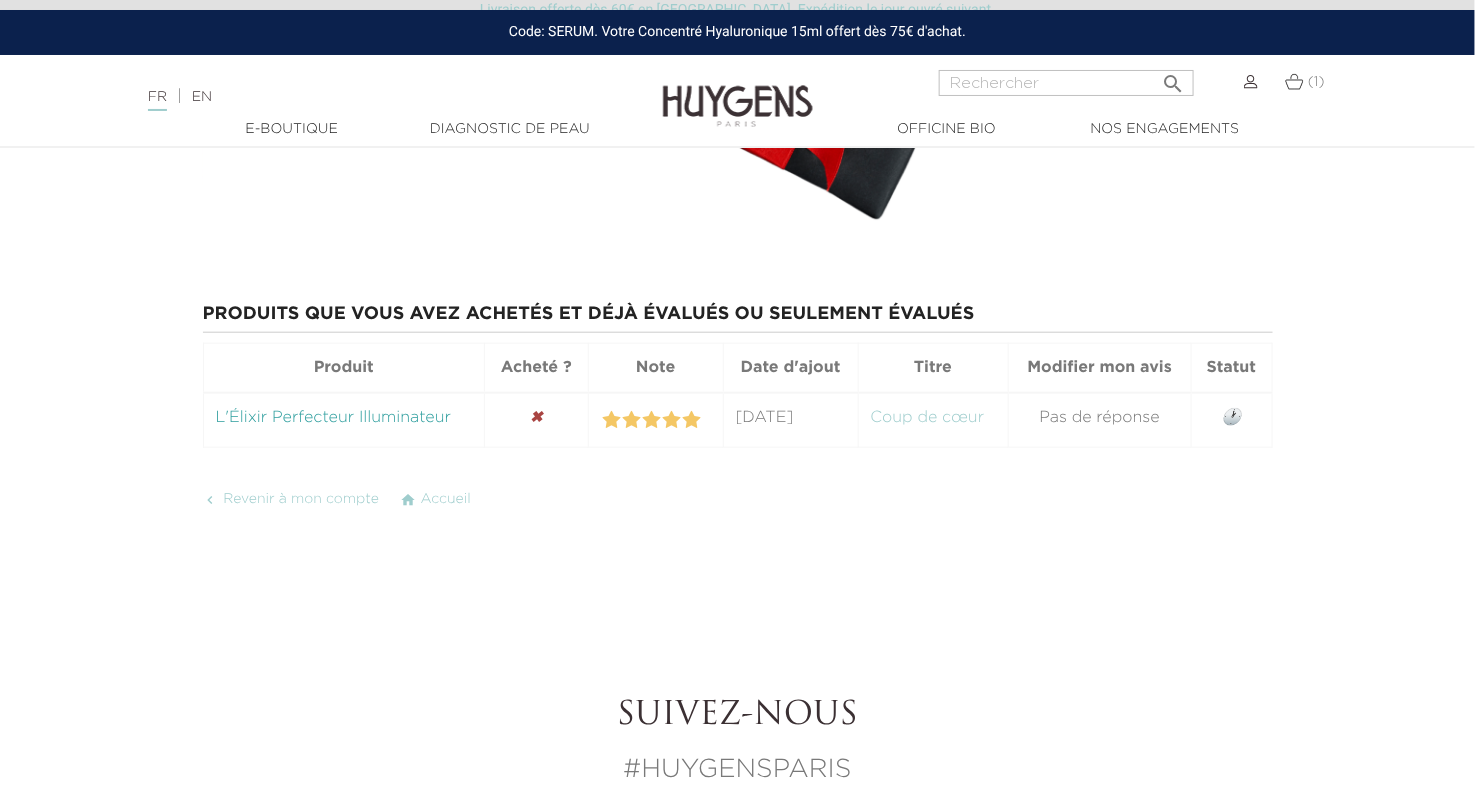 click on "L'Élixir Perfecteur Illuminateur" at bounding box center [334, 418] 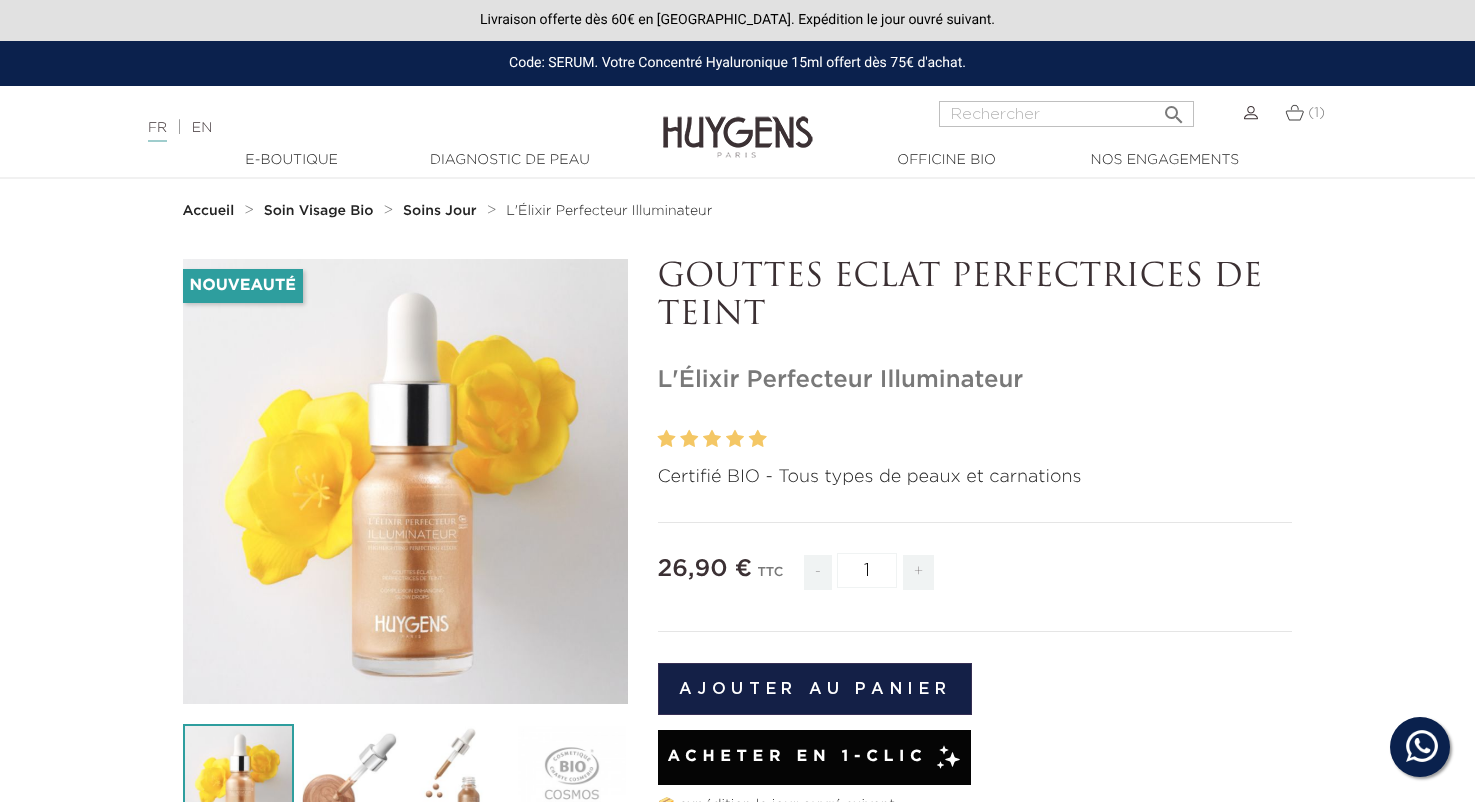scroll, scrollTop: 0, scrollLeft: 0, axis: both 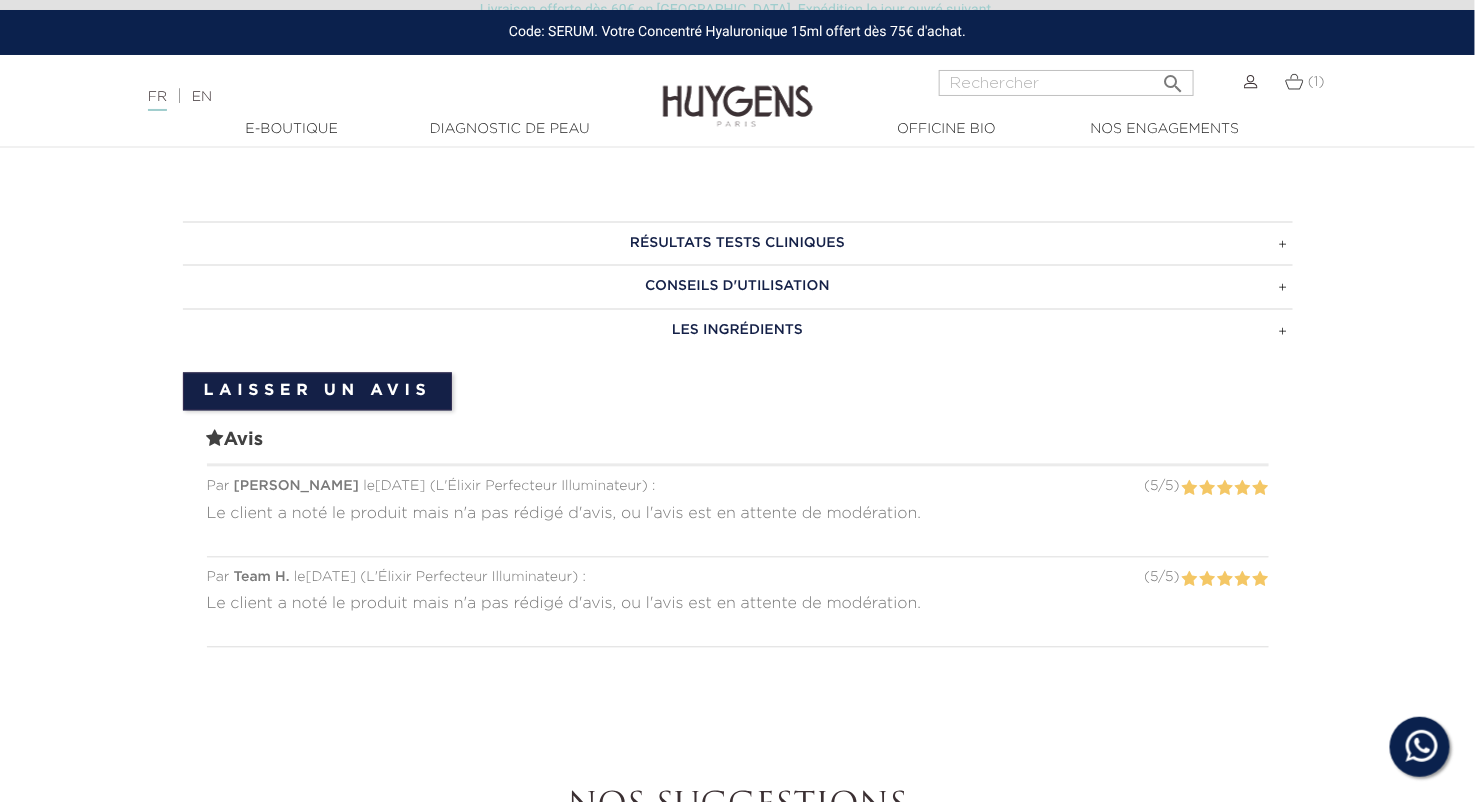 click on "( 5 / 5 )" at bounding box center [1161, 578] 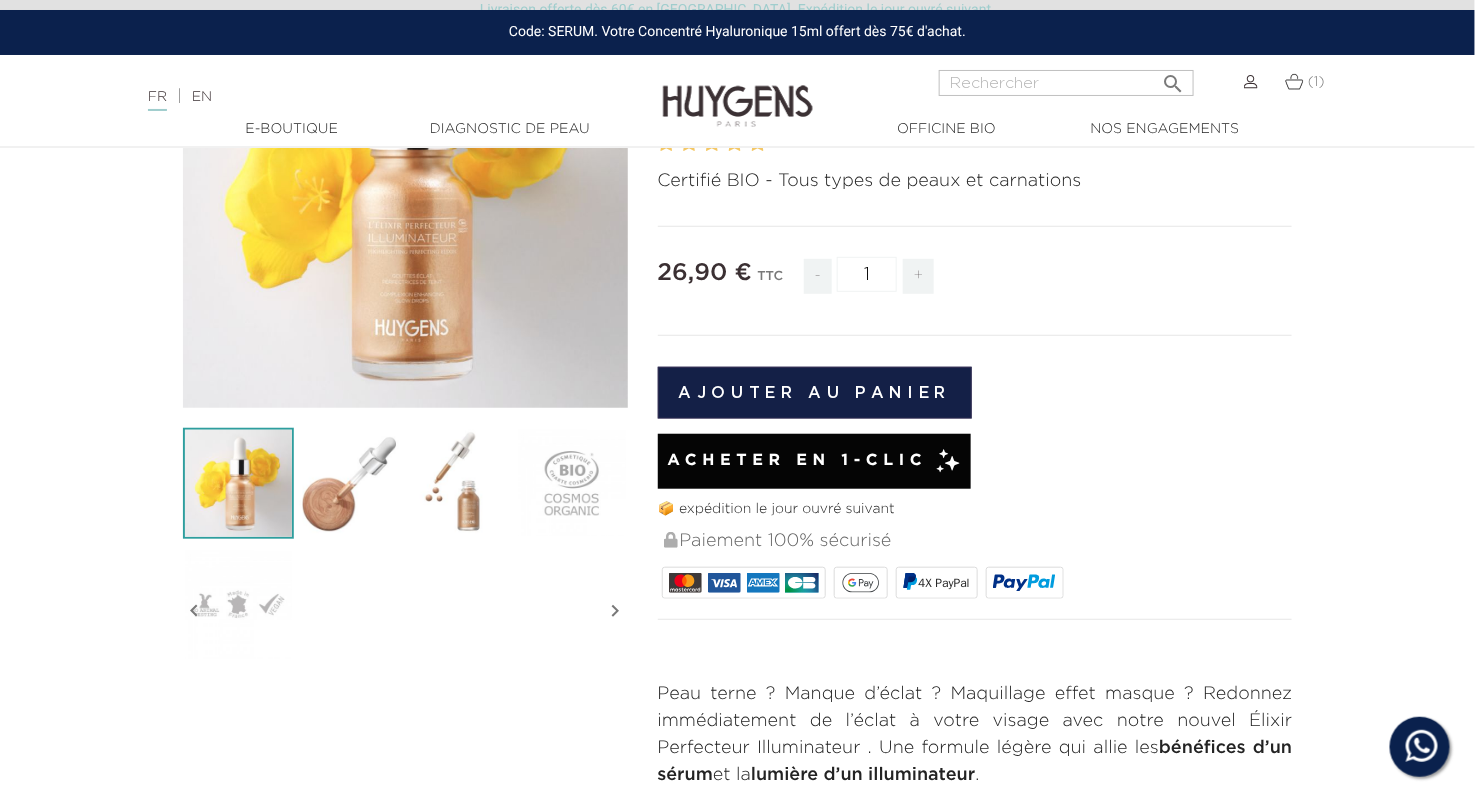 scroll, scrollTop: 0, scrollLeft: 0, axis: both 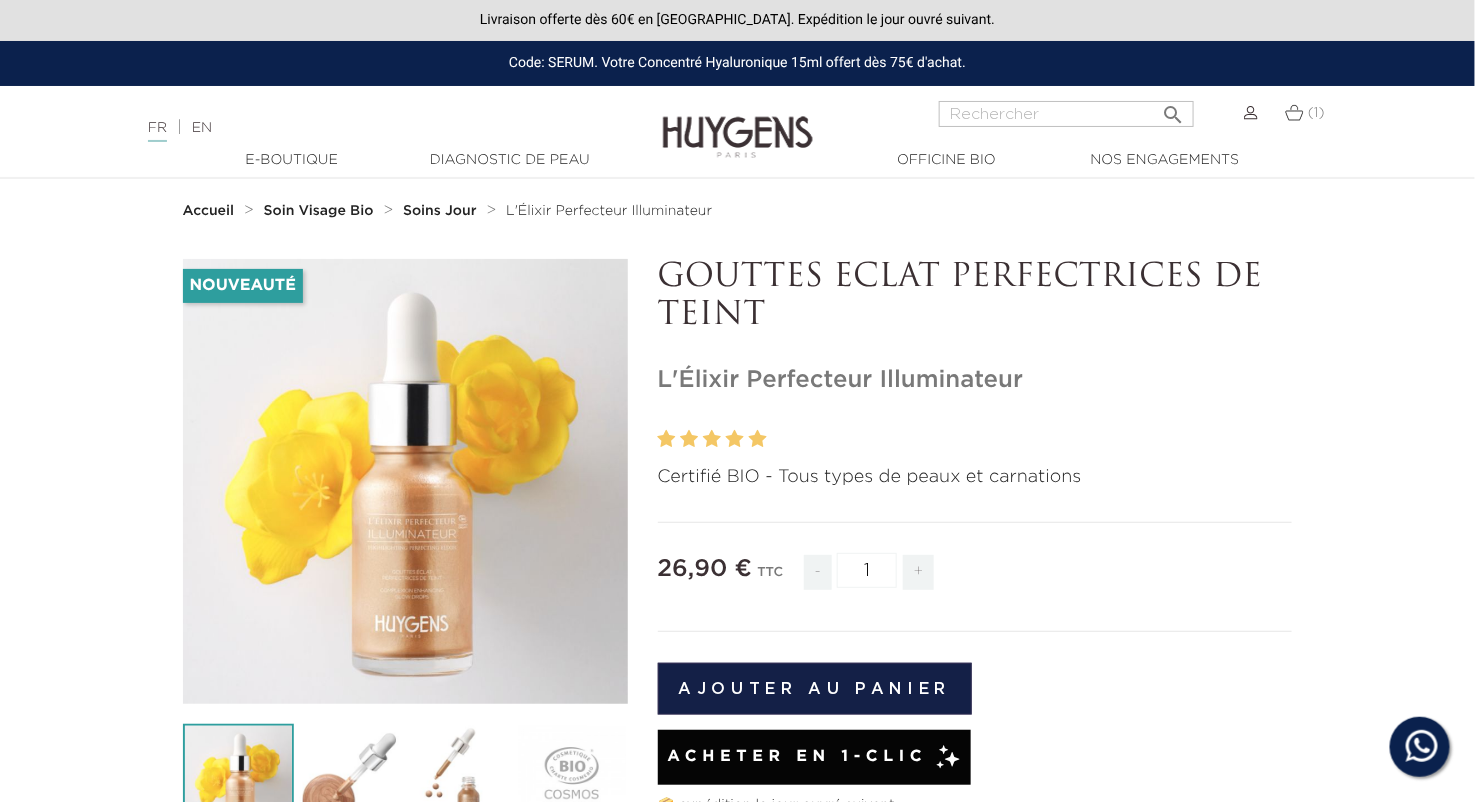 click at bounding box center [1251, 113] 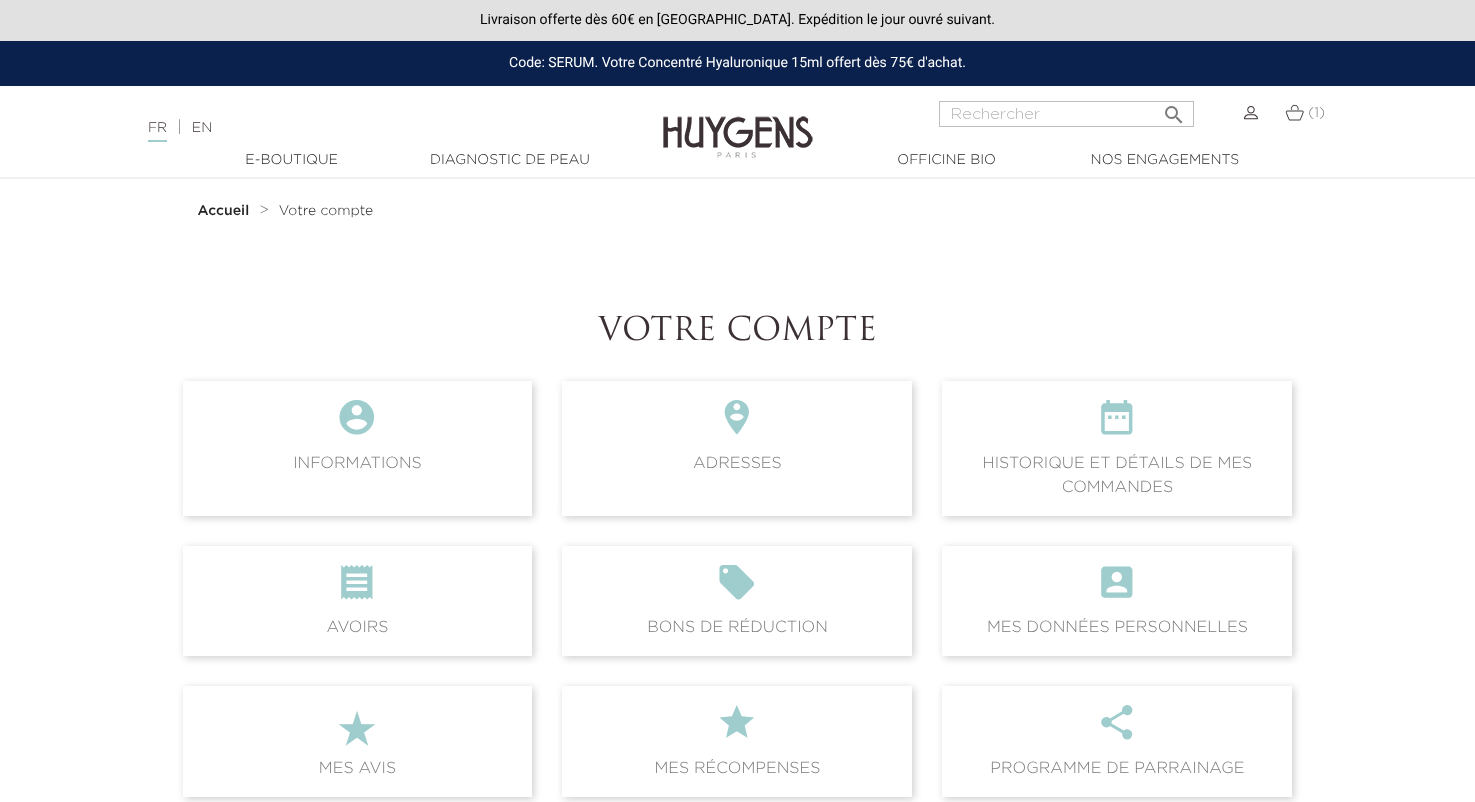 scroll, scrollTop: 0, scrollLeft: 0, axis: both 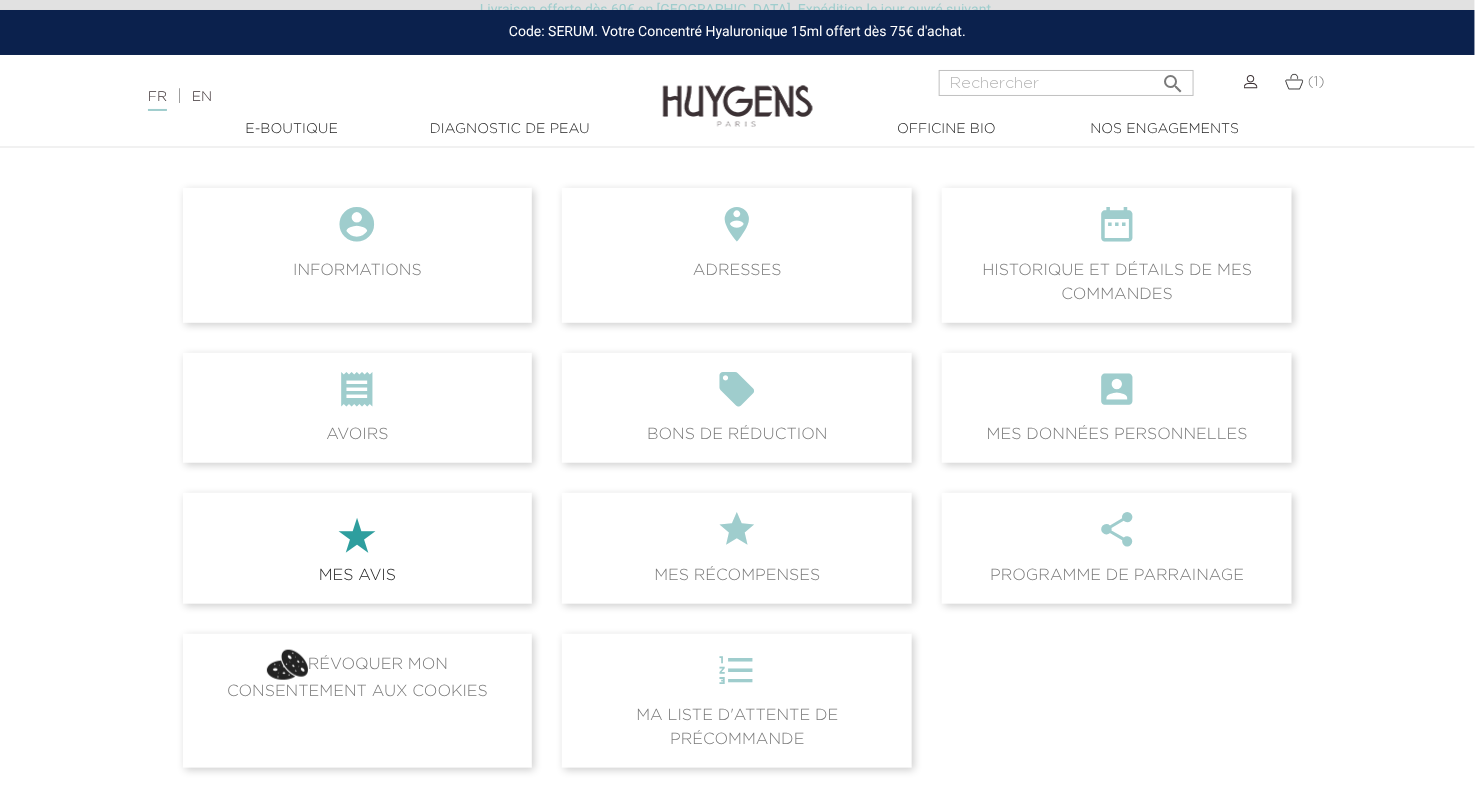 click on "★" at bounding box center [358, 536] 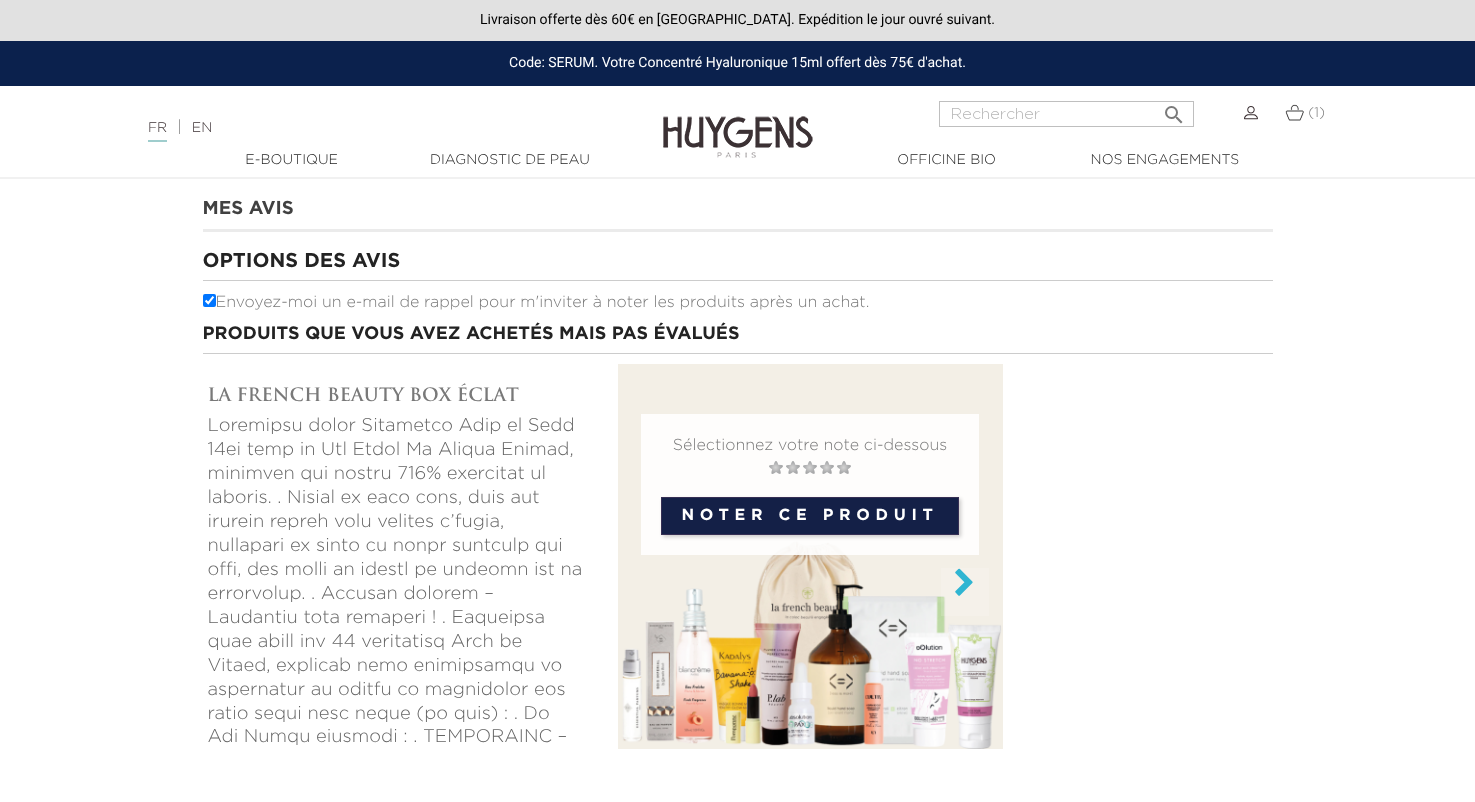 scroll, scrollTop: 0, scrollLeft: 0, axis: both 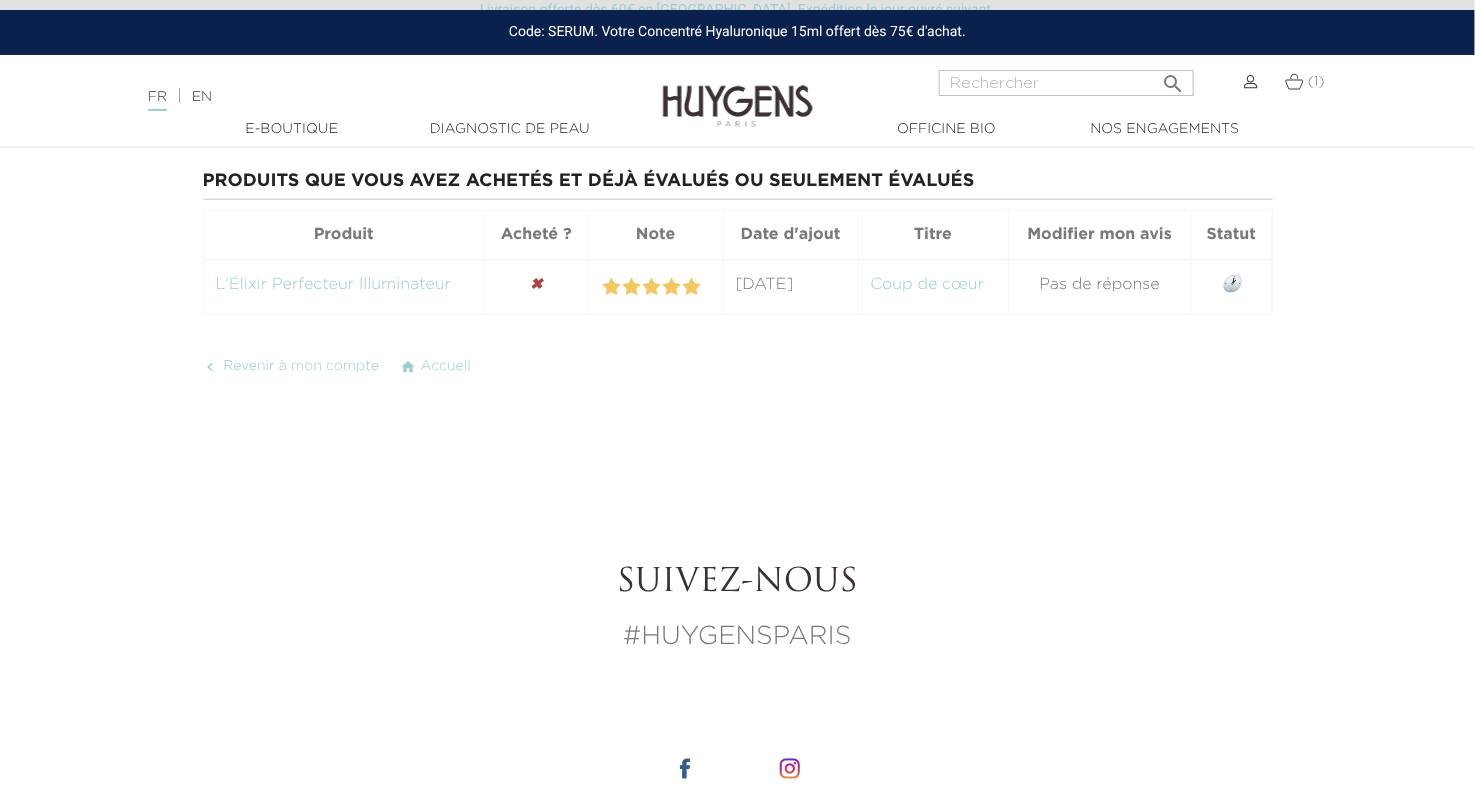 click on "Pas de réponse" at bounding box center [1099, 287] 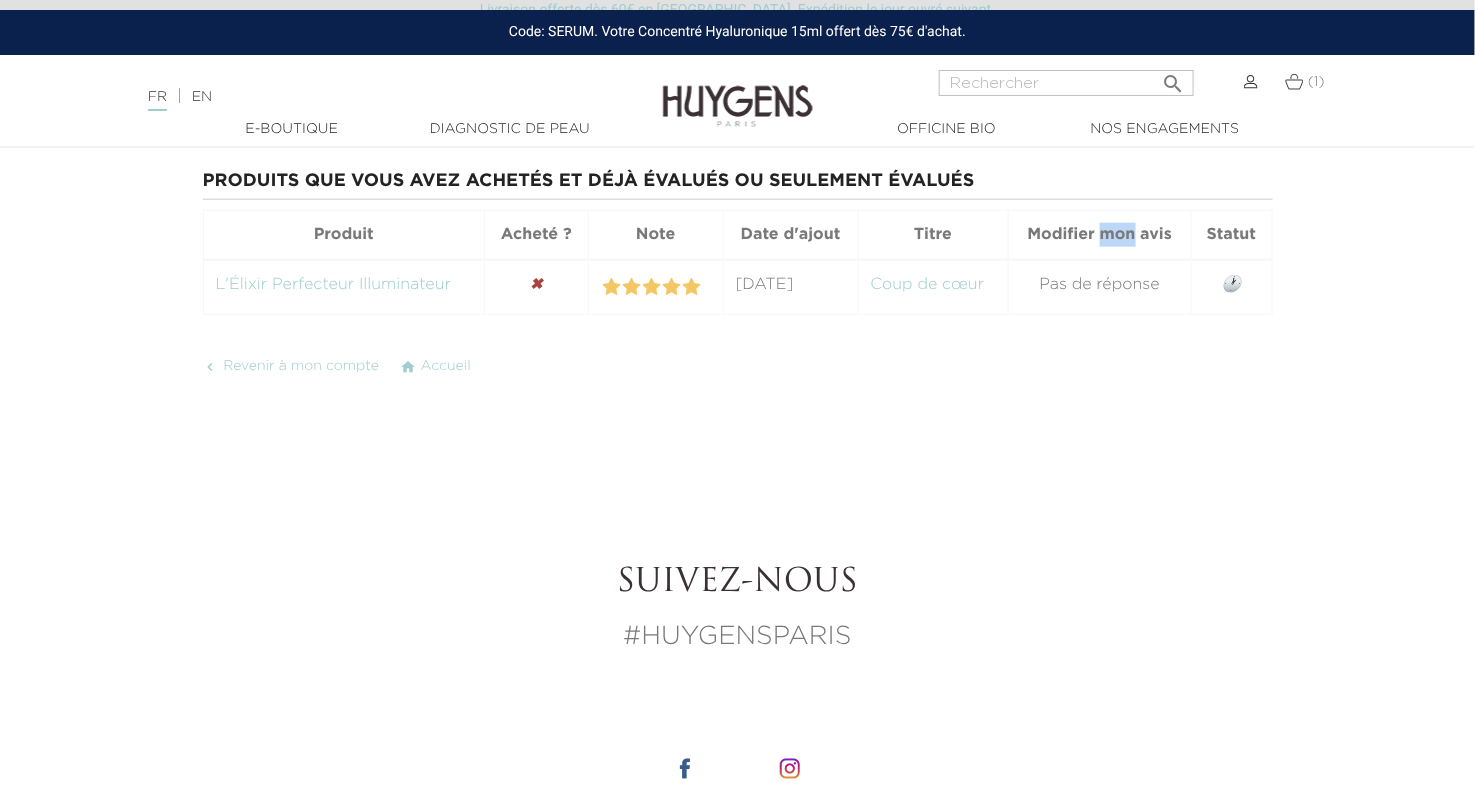 click on "Modifier mon avis" at bounding box center [1099, 236] 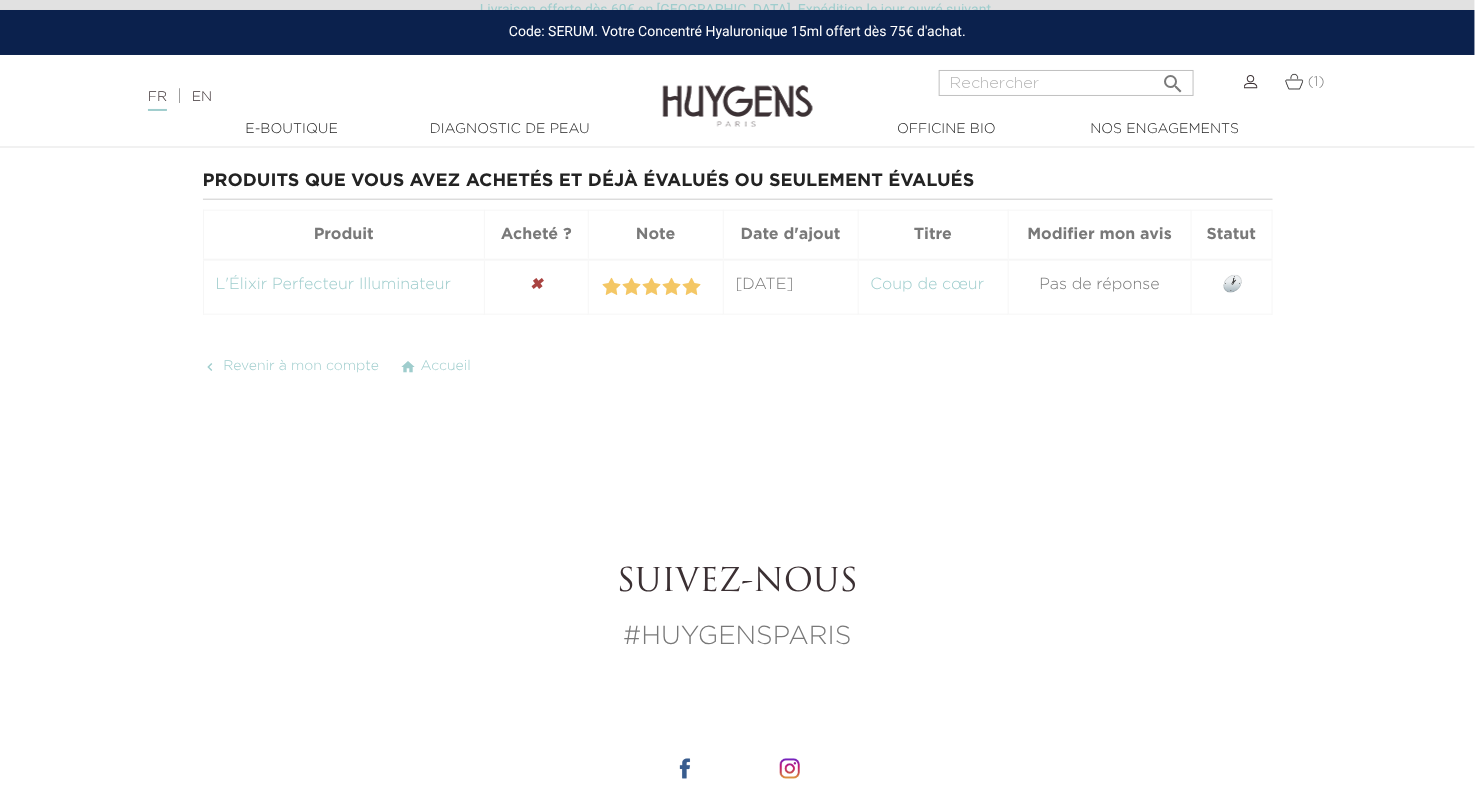click on "Pas de réponse" at bounding box center (1099, 287) 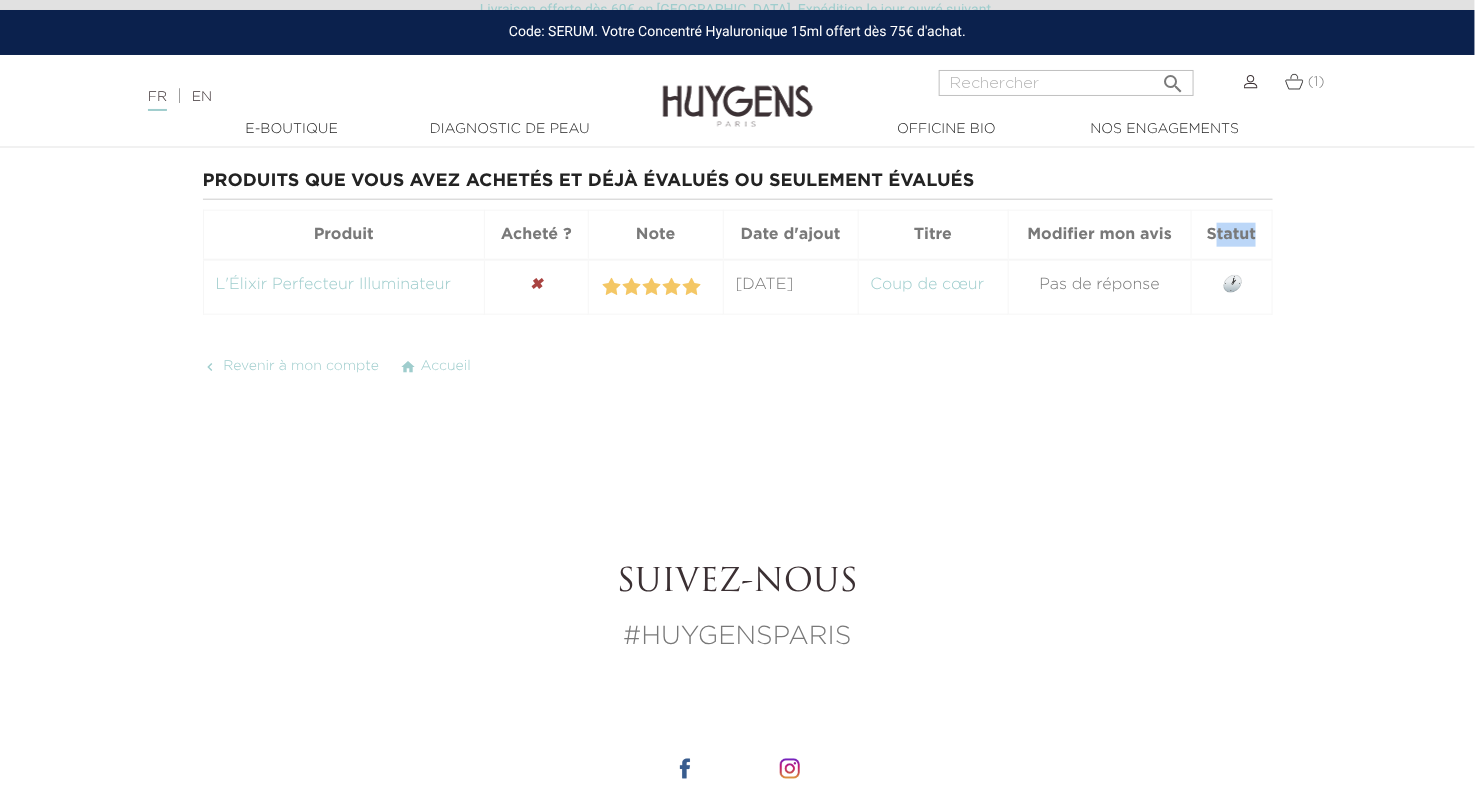 click on "Statut" at bounding box center (1231, 236) 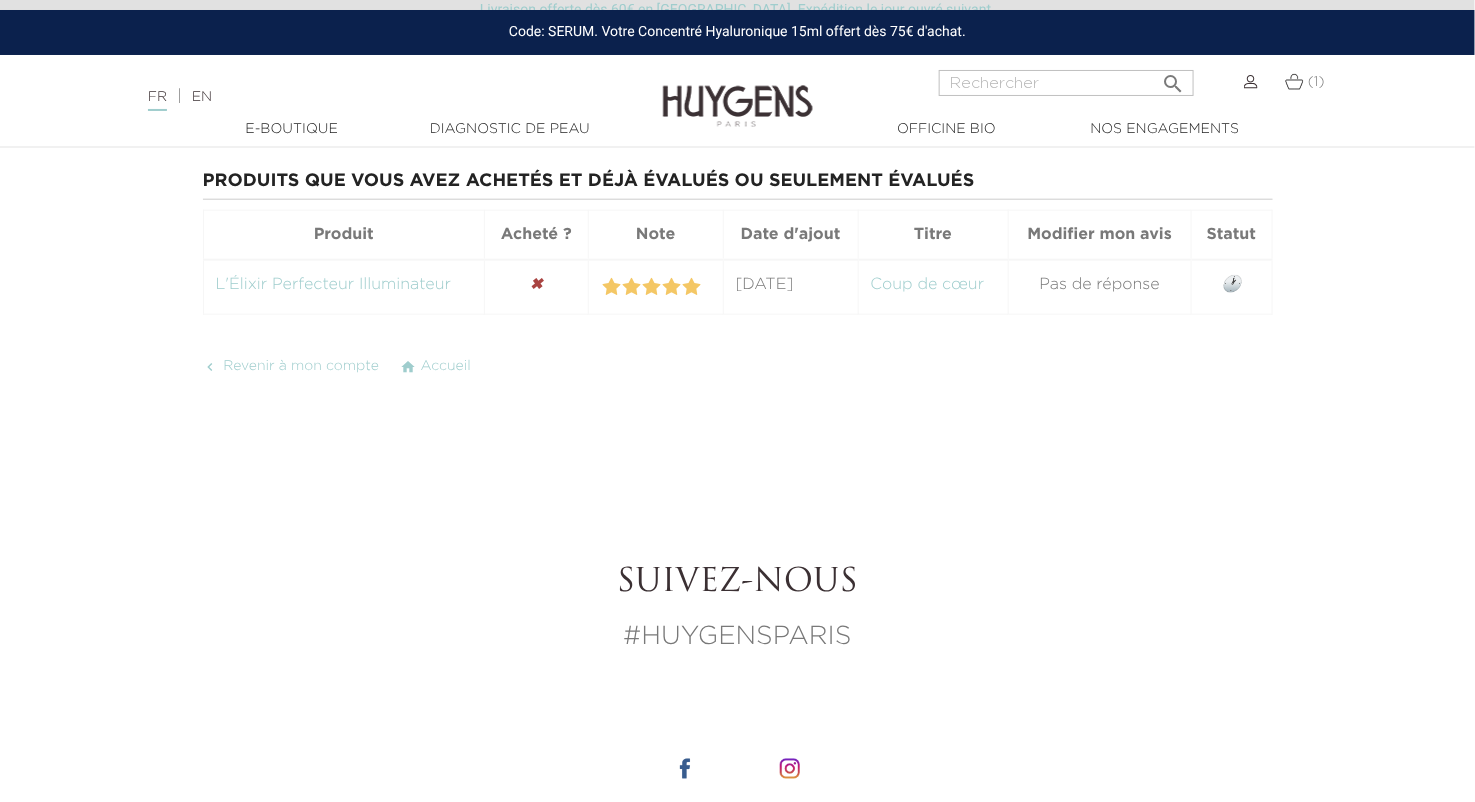 click on "🕐" at bounding box center [1231, 287] 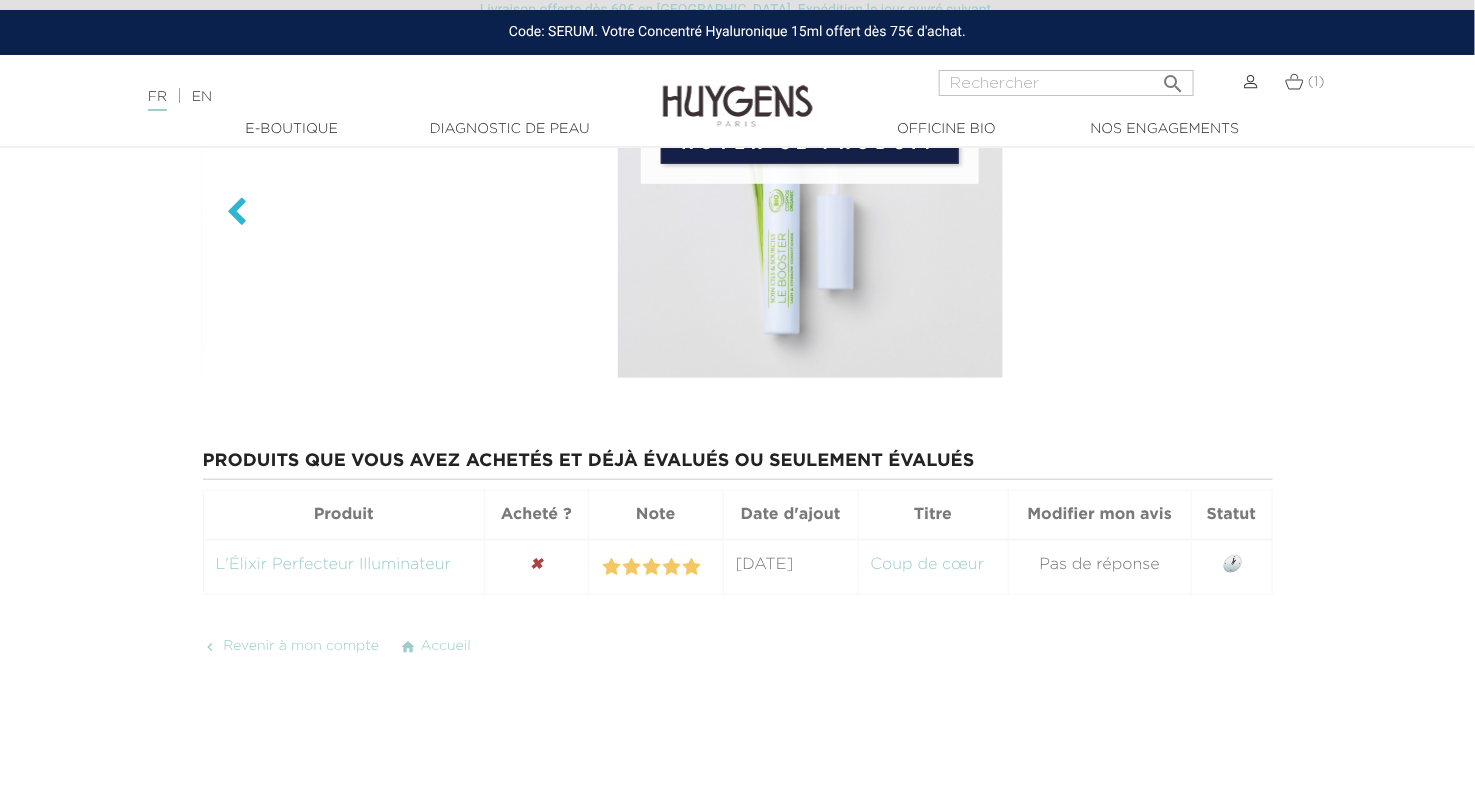 scroll, scrollTop: 0, scrollLeft: 0, axis: both 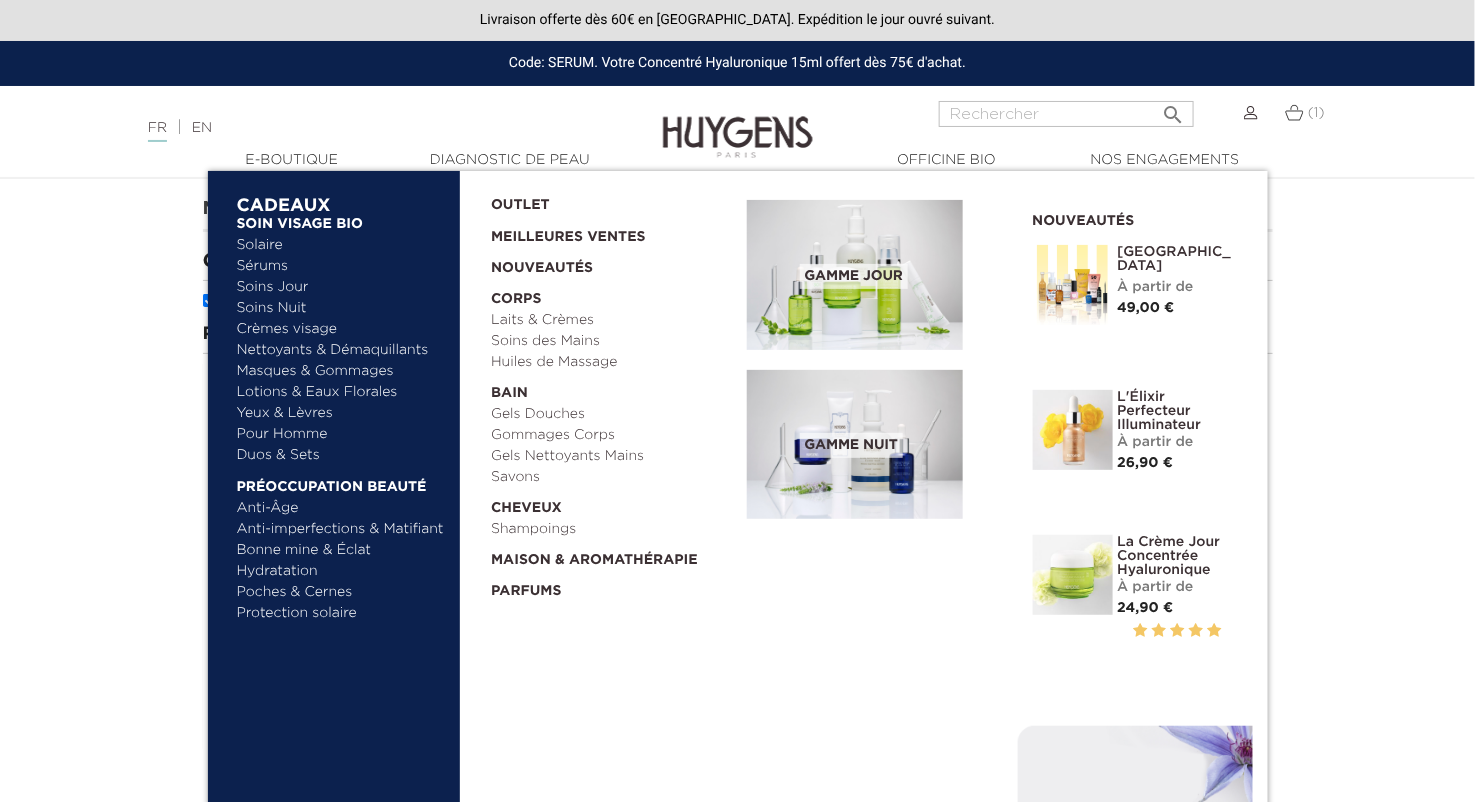 click at bounding box center (1073, 285) 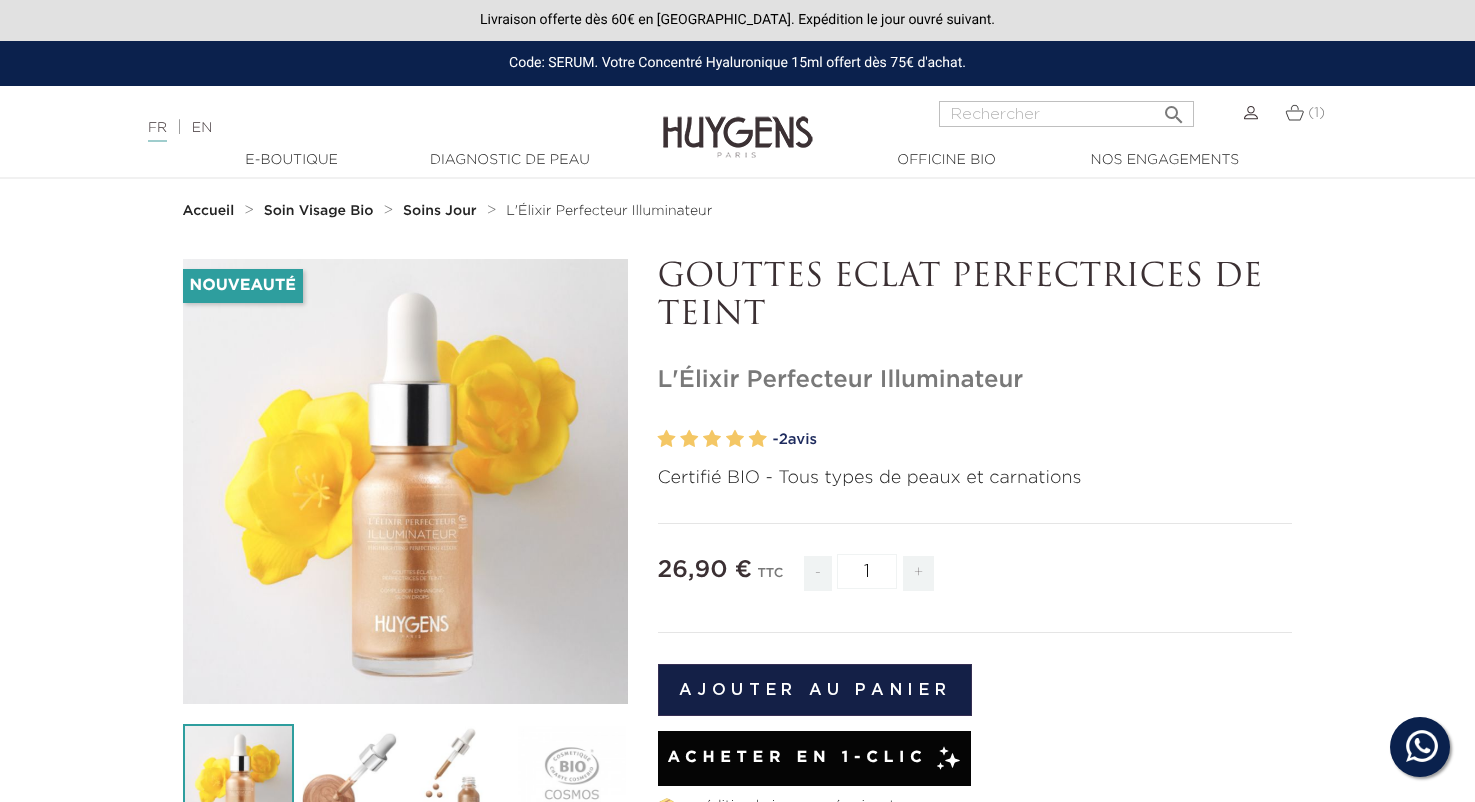 scroll, scrollTop: 0, scrollLeft: 0, axis: both 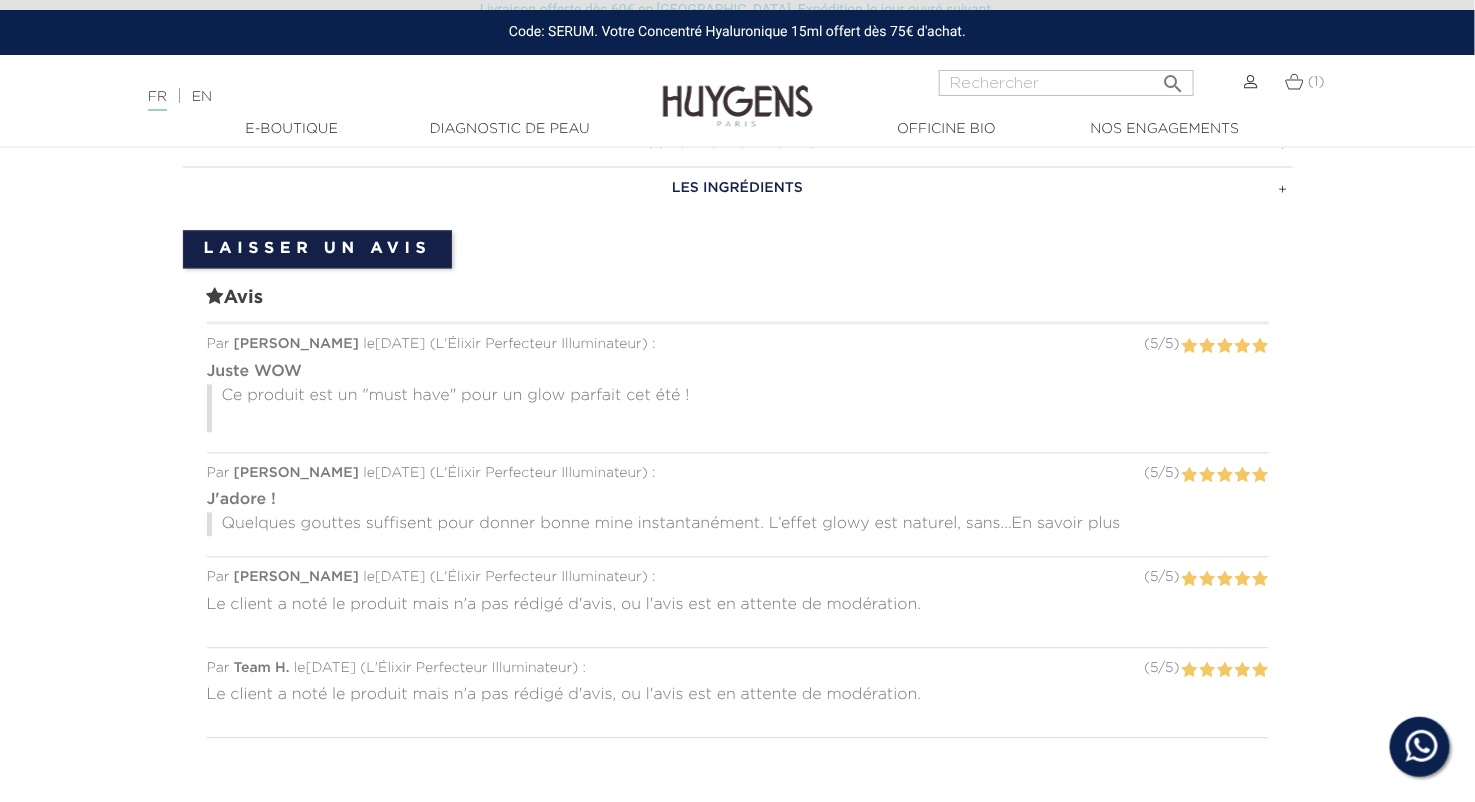 click at bounding box center [1207, 579] 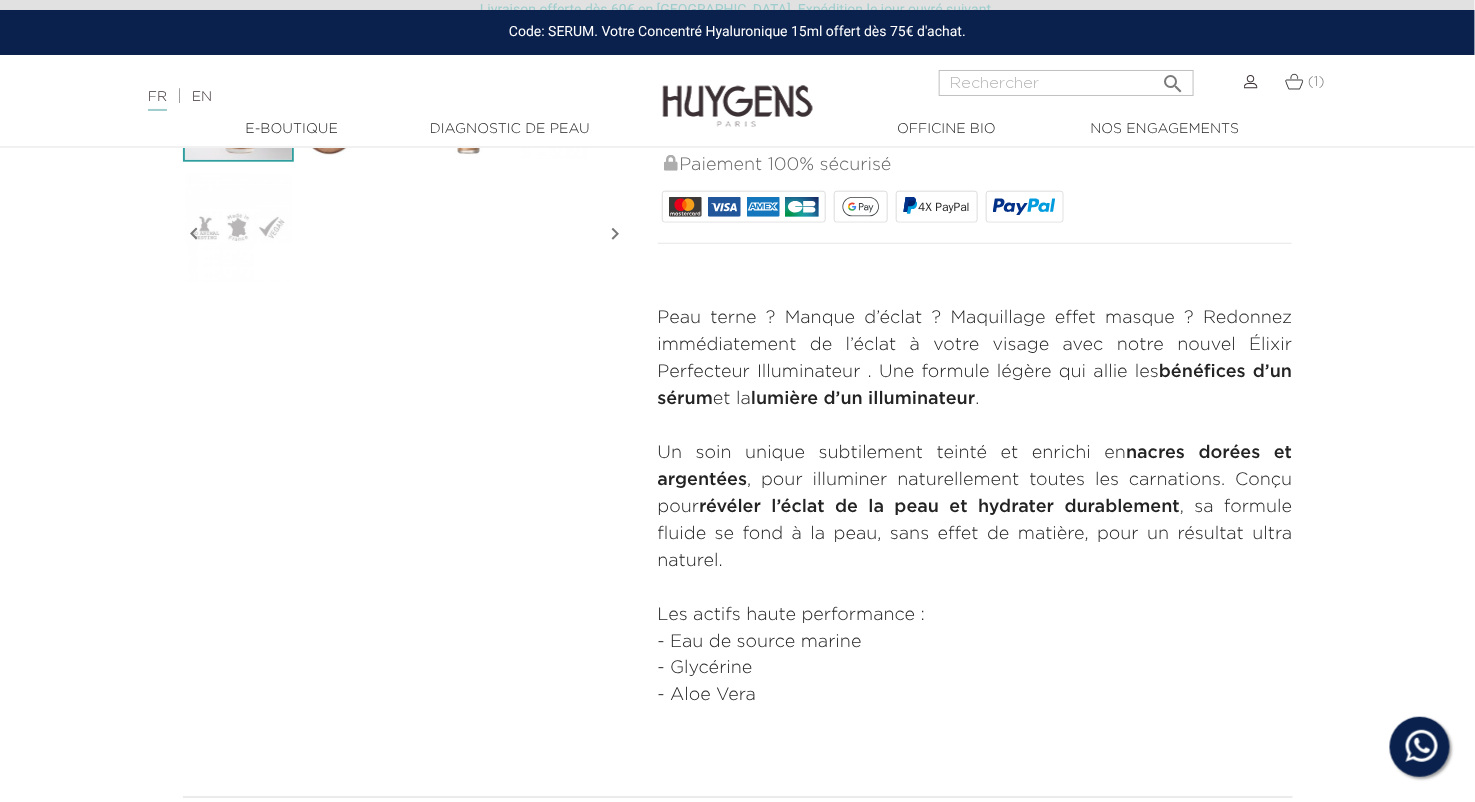 scroll, scrollTop: 188, scrollLeft: 0, axis: vertical 